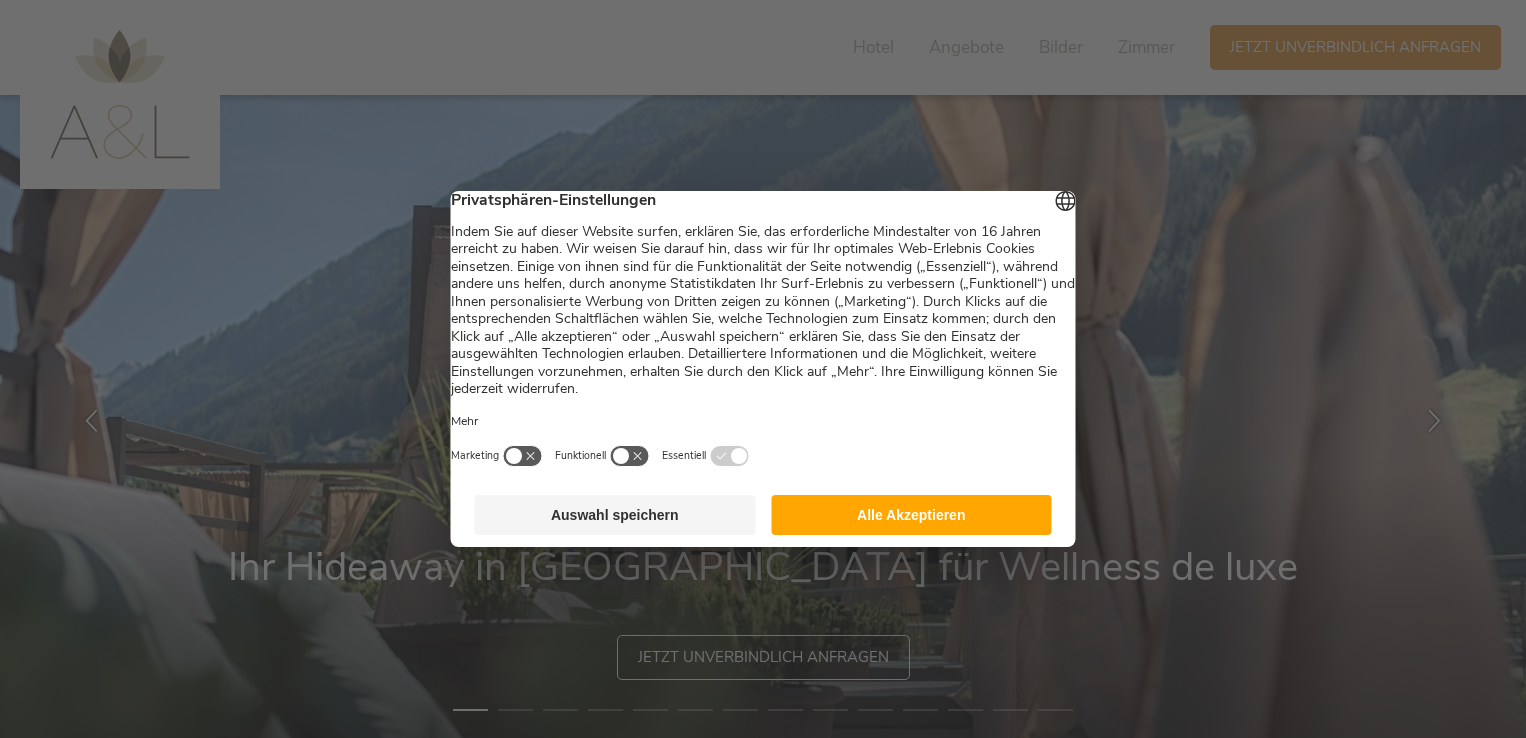 scroll, scrollTop: 0, scrollLeft: 0, axis: both 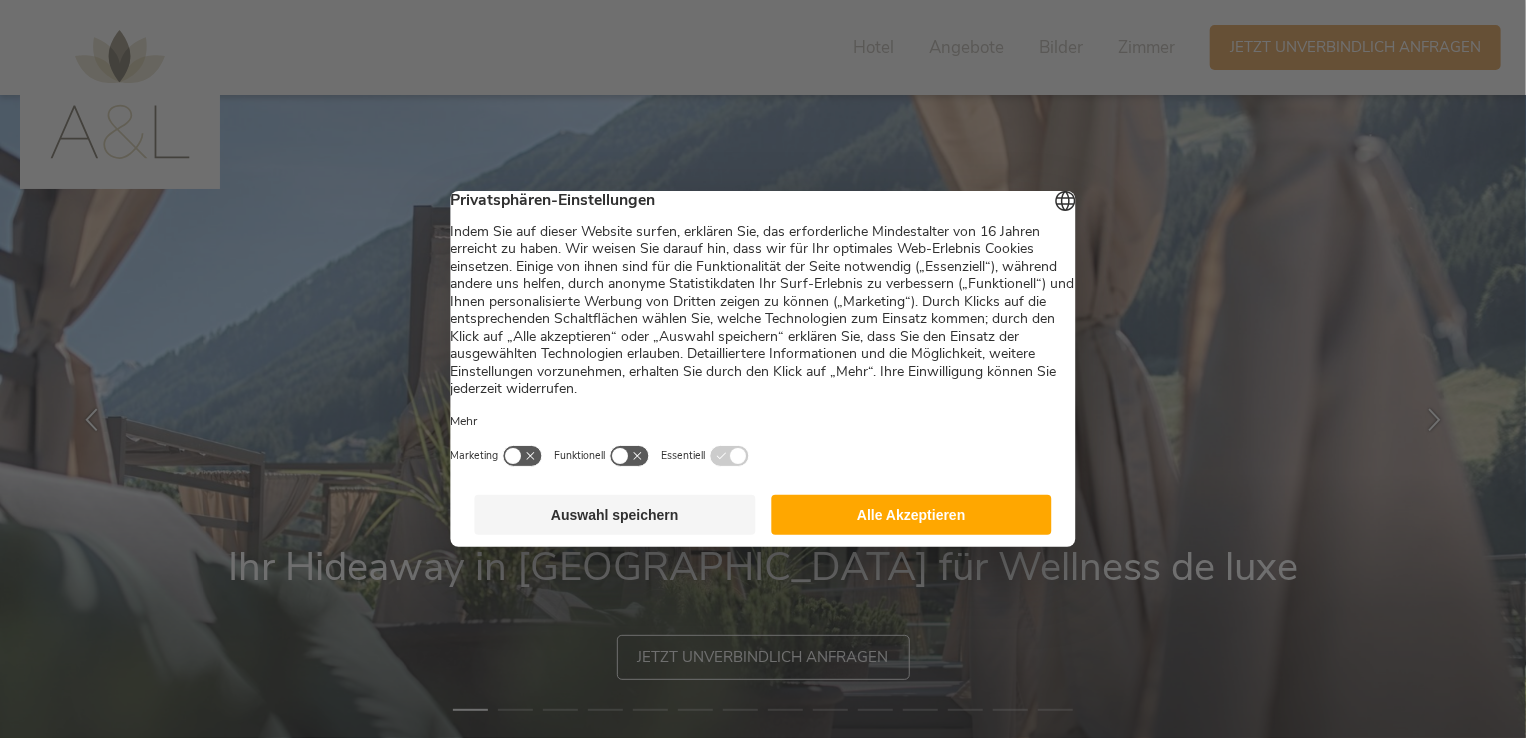 click on "Alle Akzeptieren" at bounding box center [911, 515] 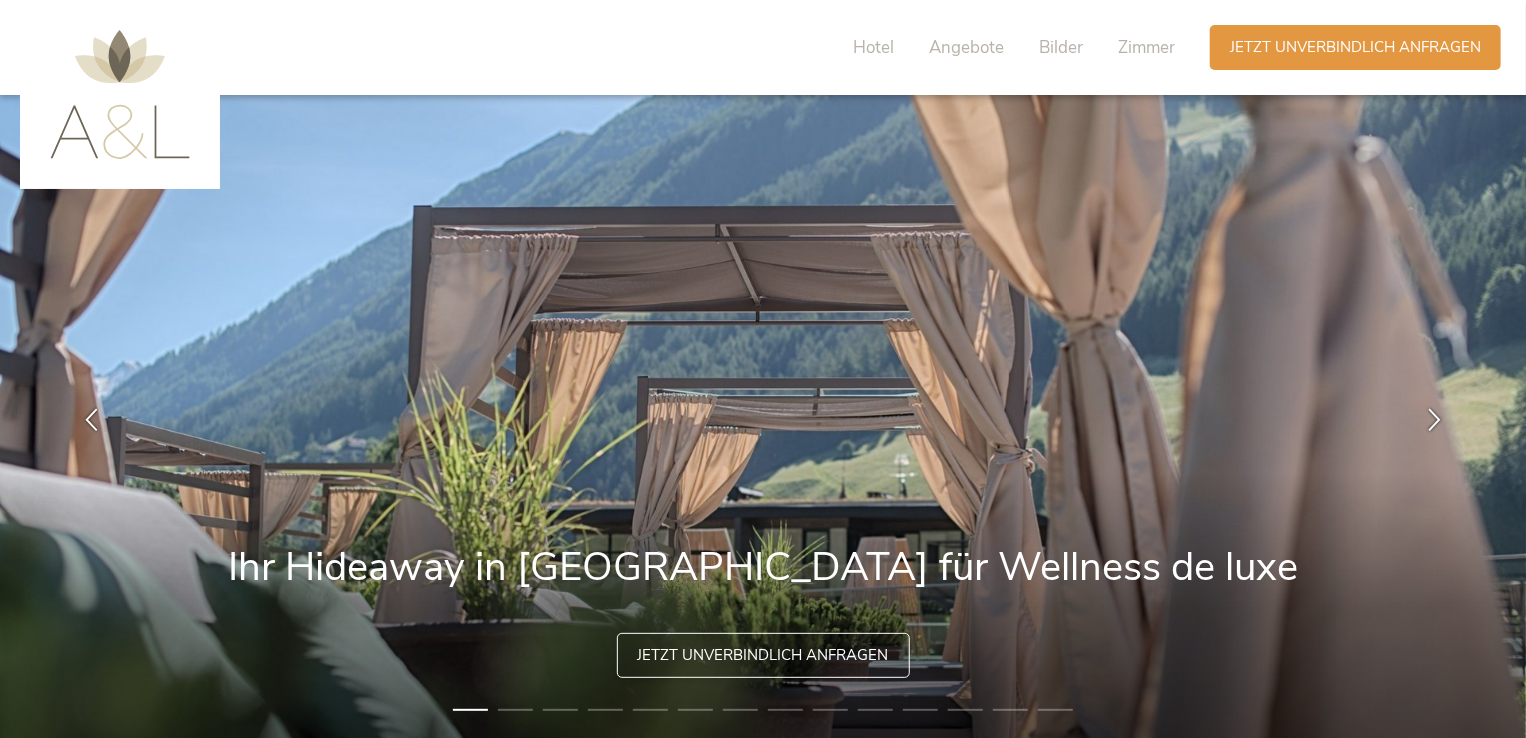 scroll, scrollTop: 0, scrollLeft: 0, axis: both 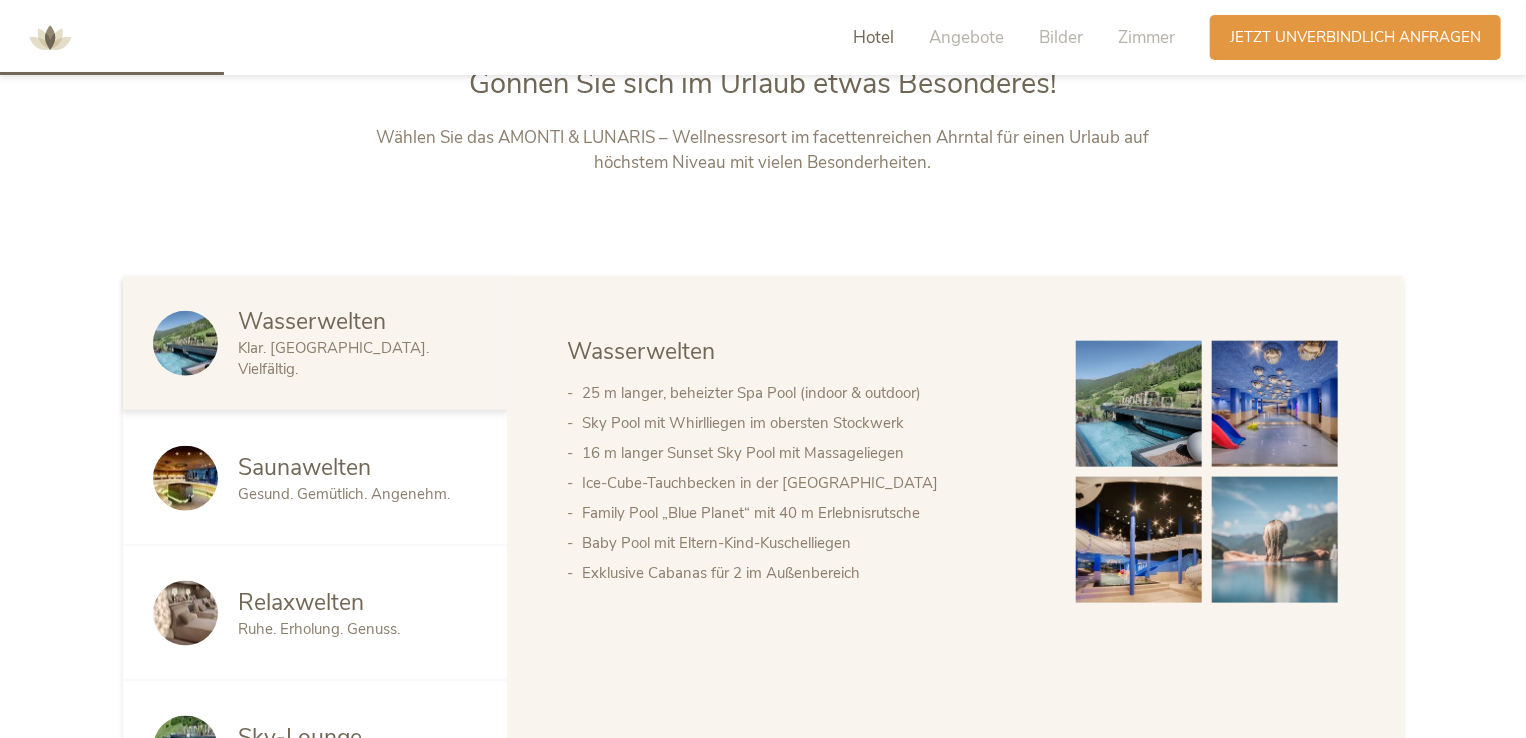 click at bounding box center [1275, 404] 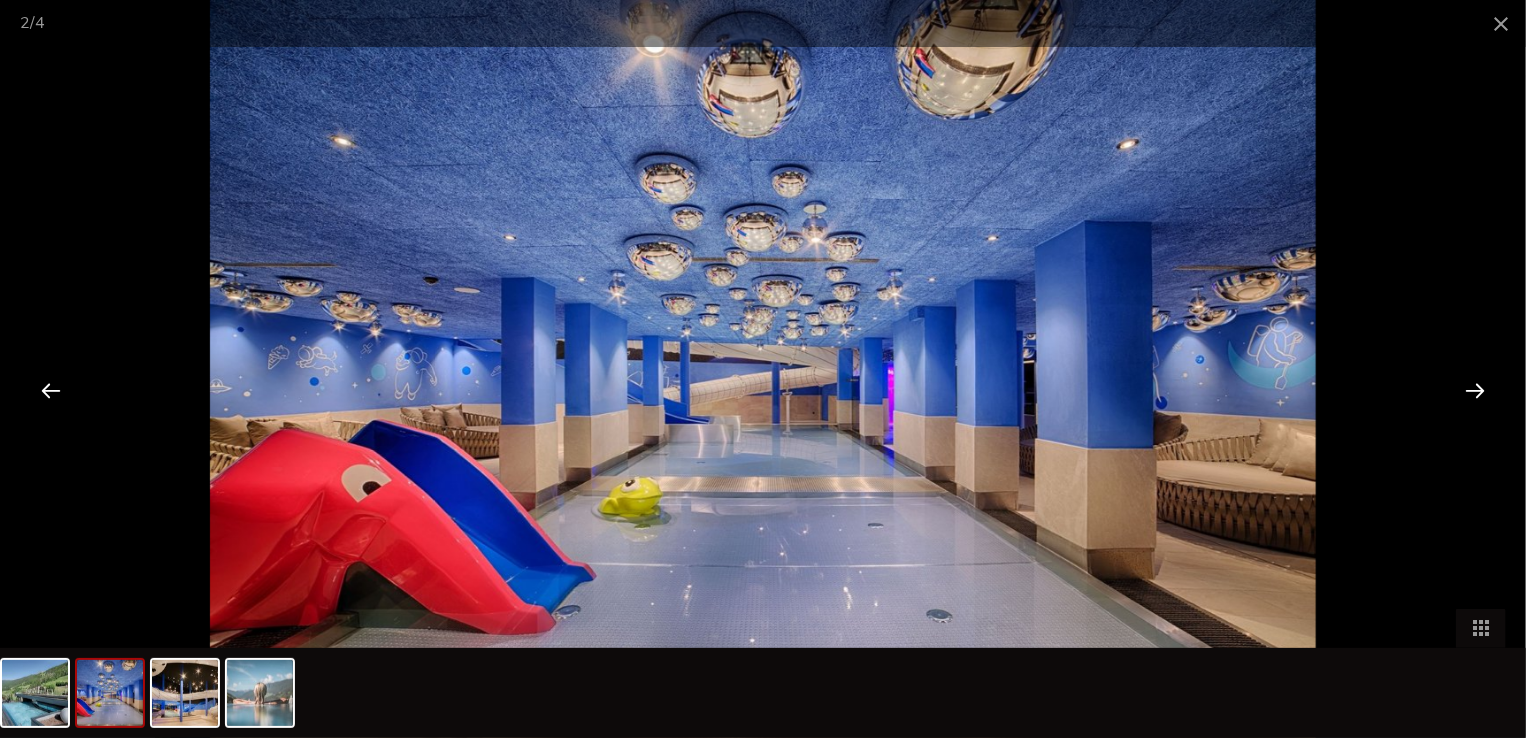 click at bounding box center (1475, 390) 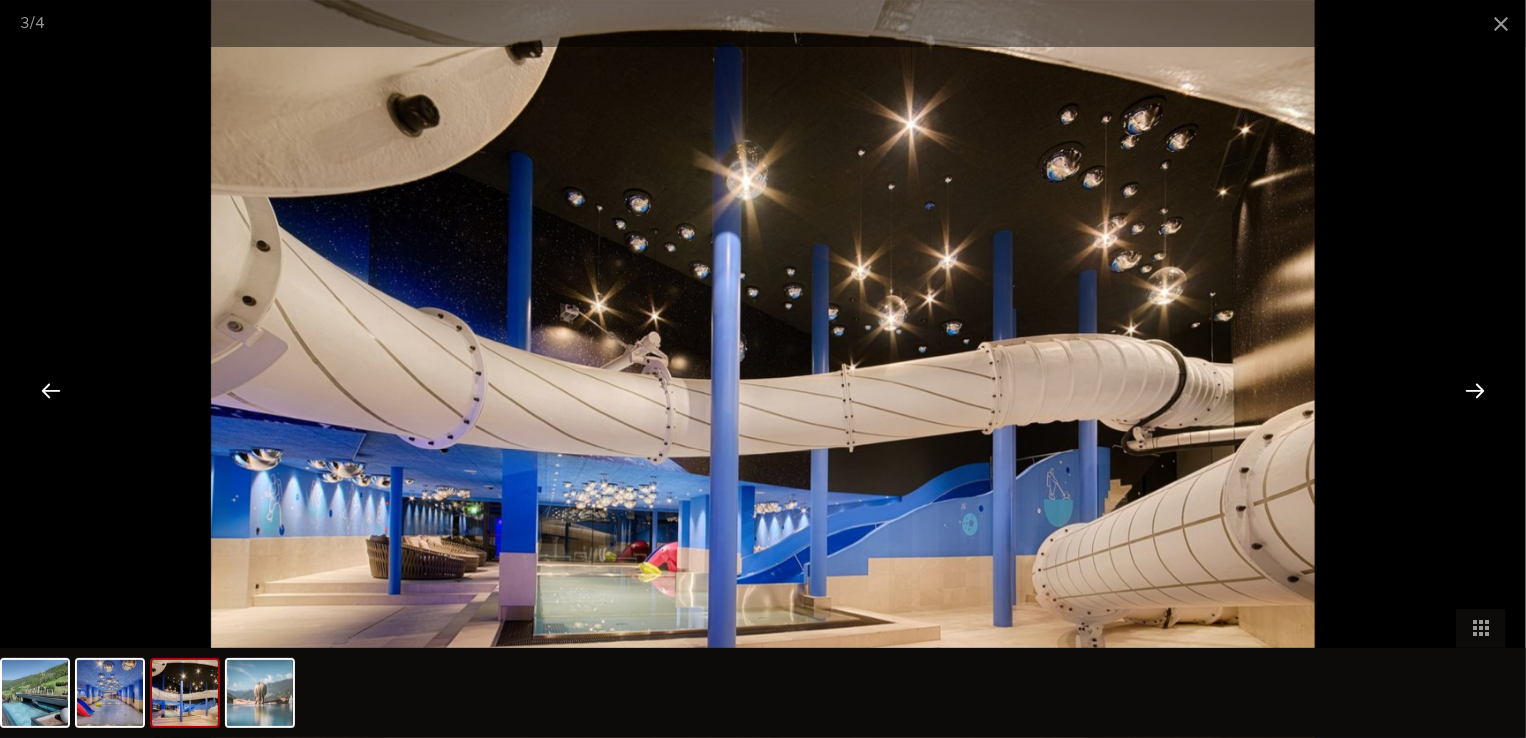 click at bounding box center (1475, 390) 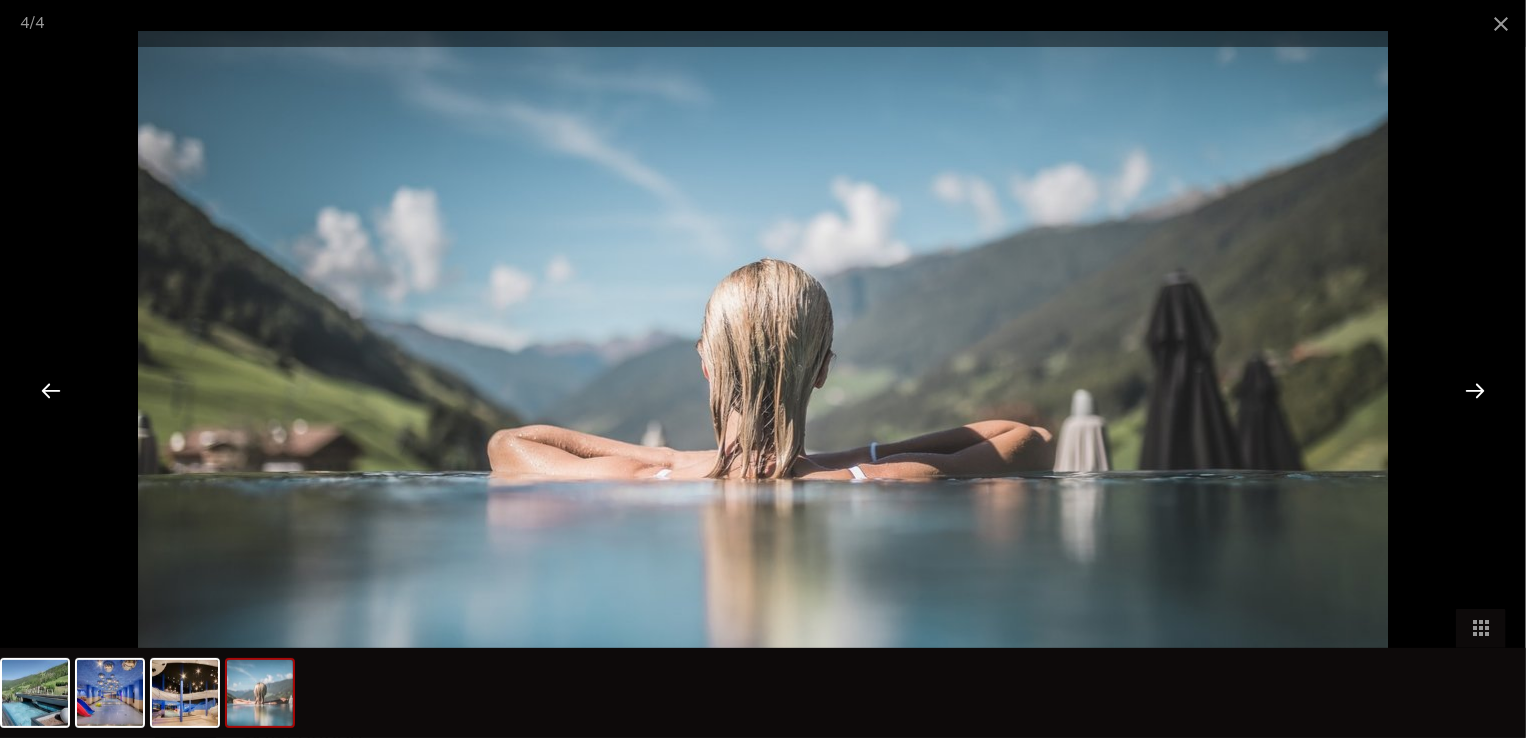 click at bounding box center (1475, 390) 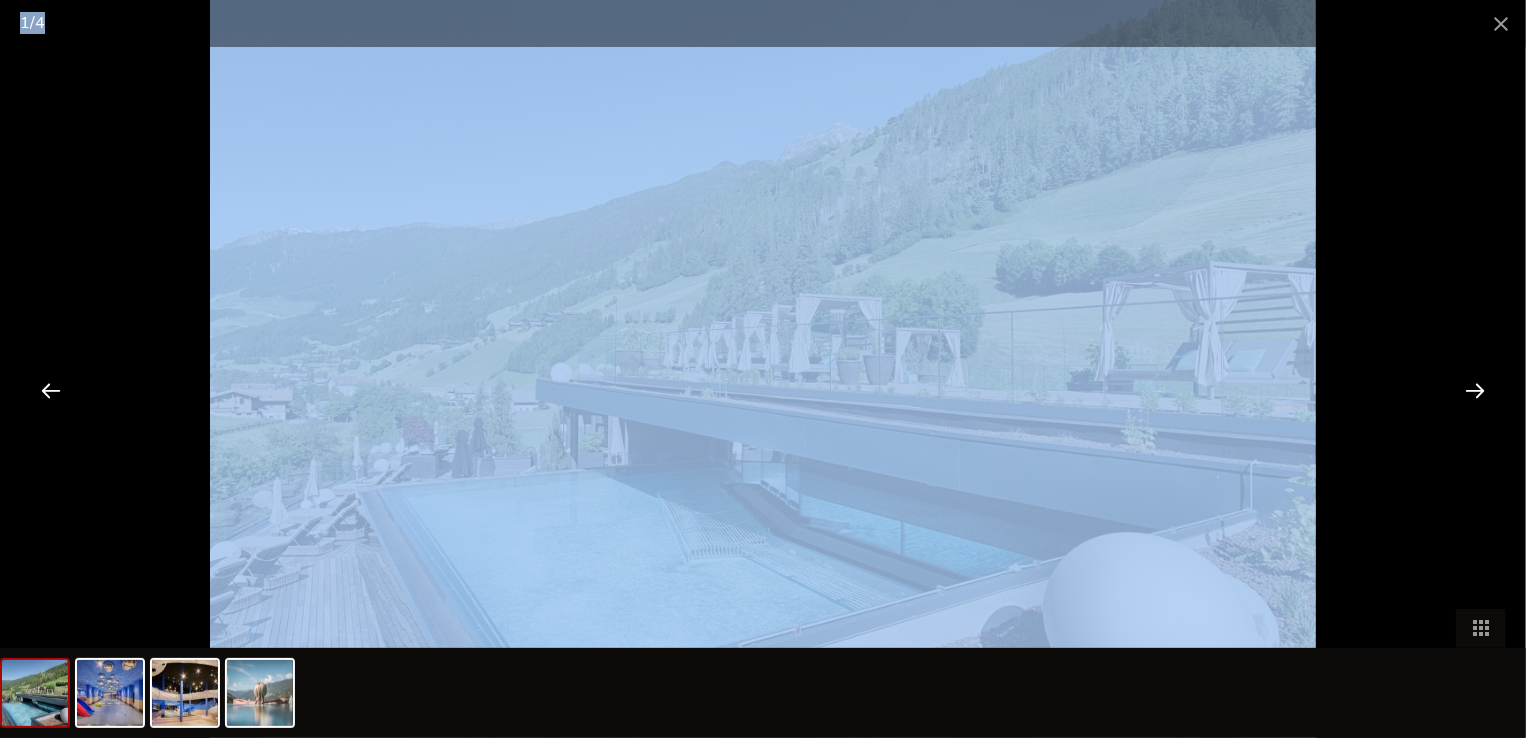 drag, startPoint x: 1464, startPoint y: 389, endPoint x: 1448, endPoint y: 456, distance: 68.88396 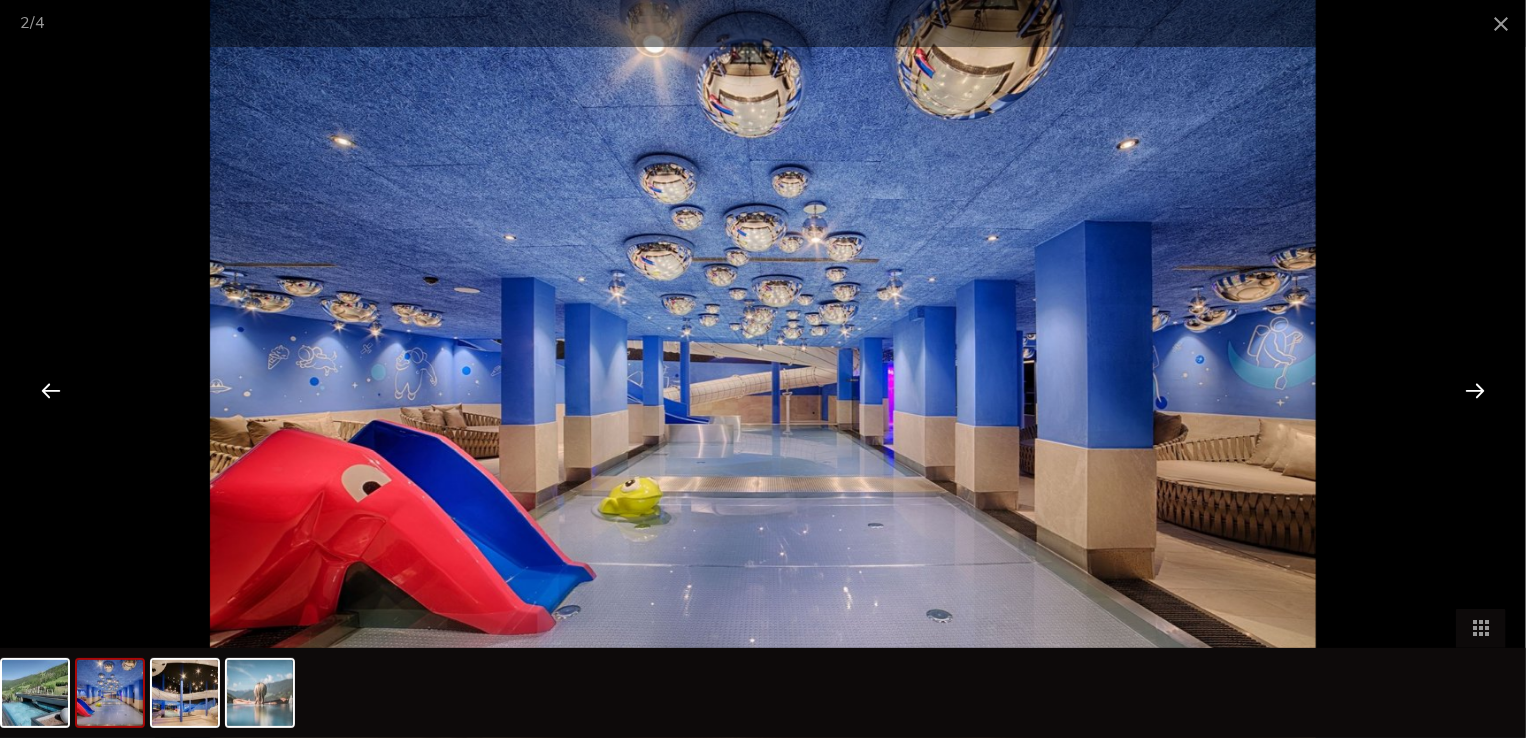 click at bounding box center (1475, 390) 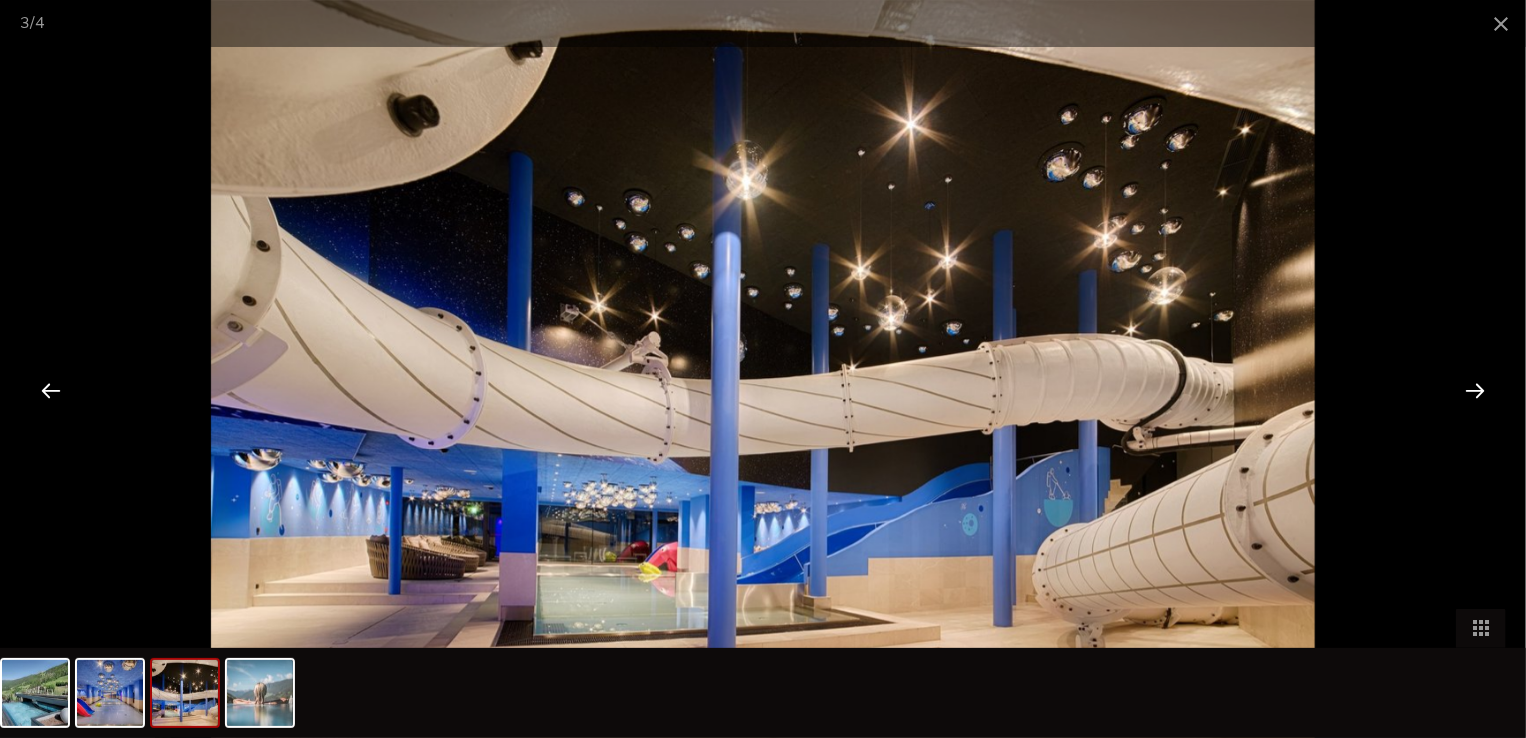 click at bounding box center (1475, 390) 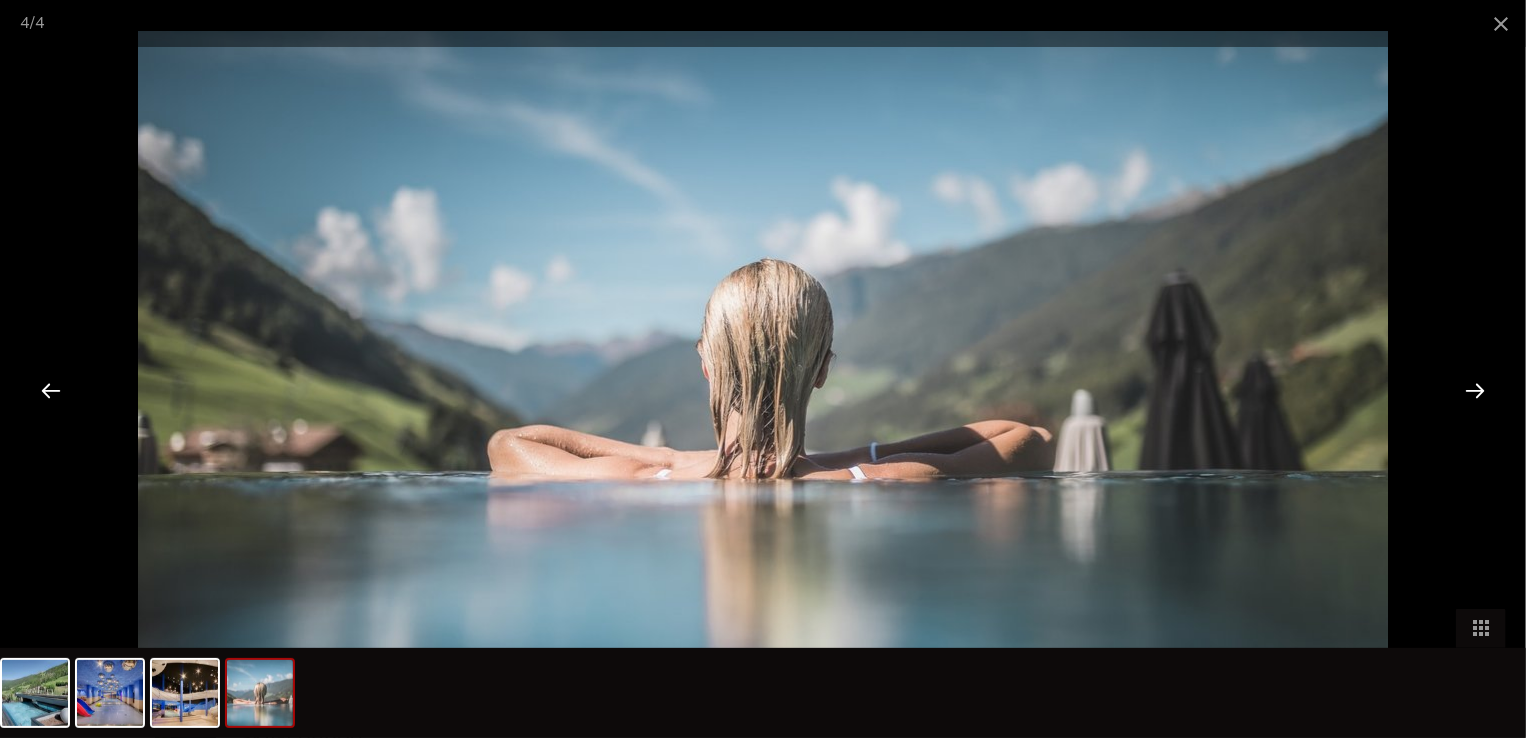 click at bounding box center [1475, 390] 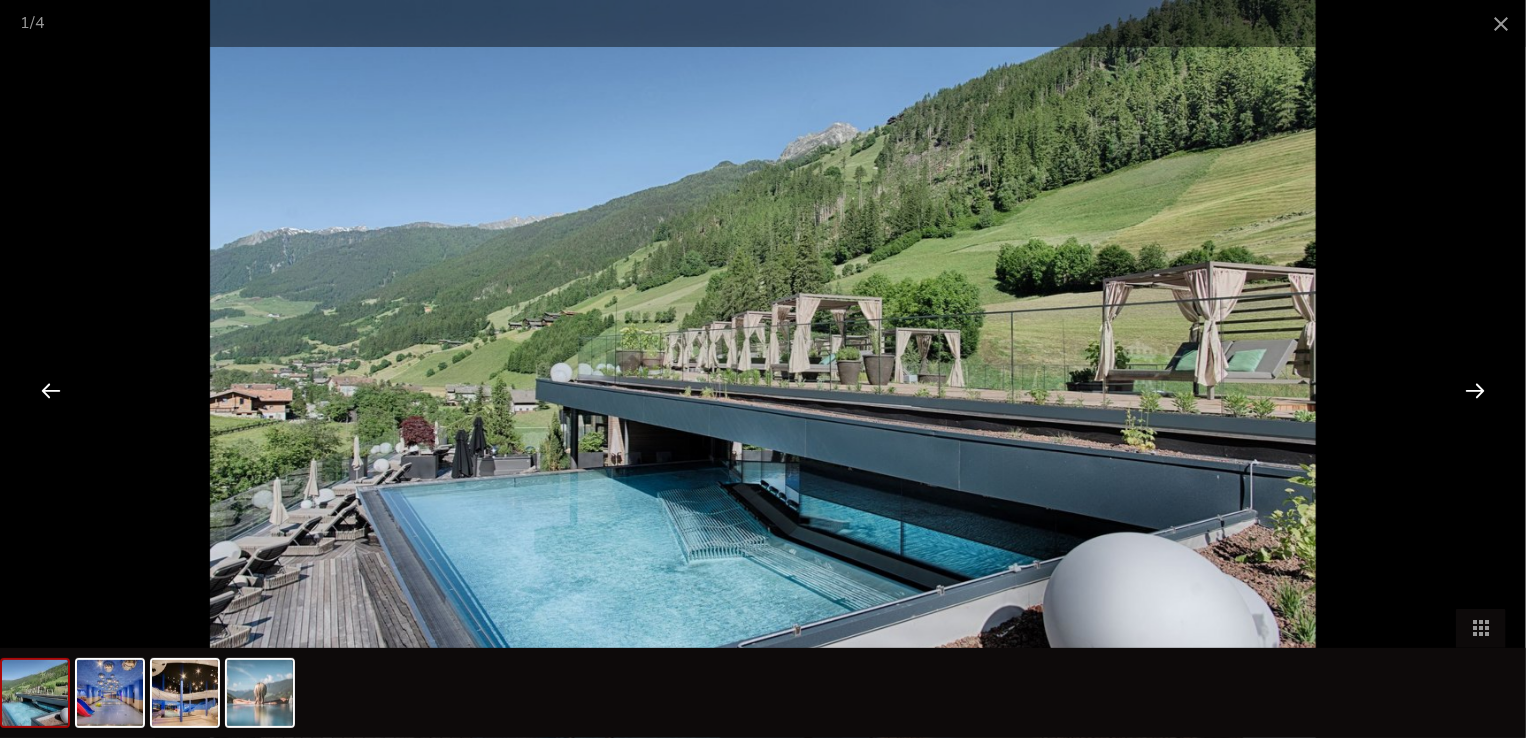 click at bounding box center [1475, 390] 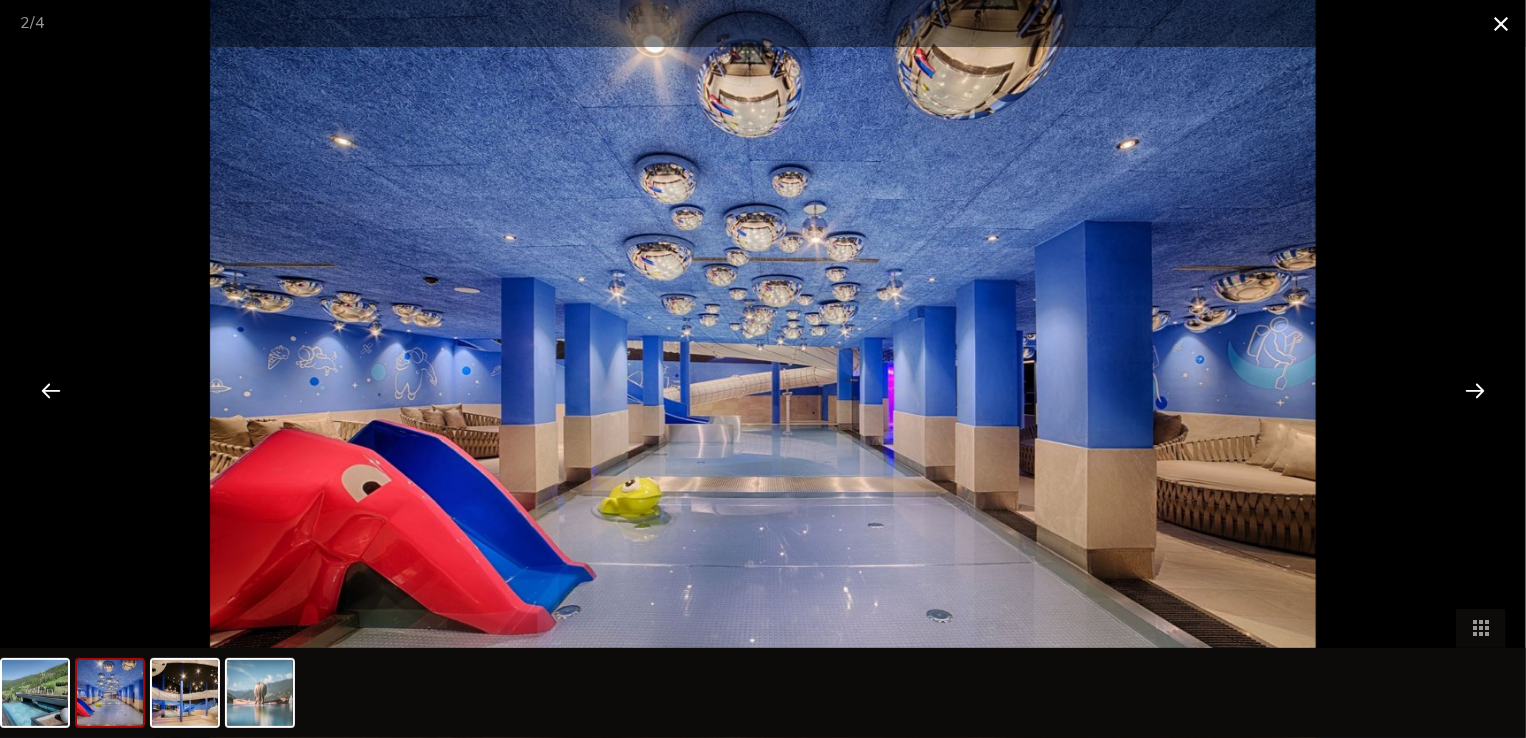 click at bounding box center [1501, 23] 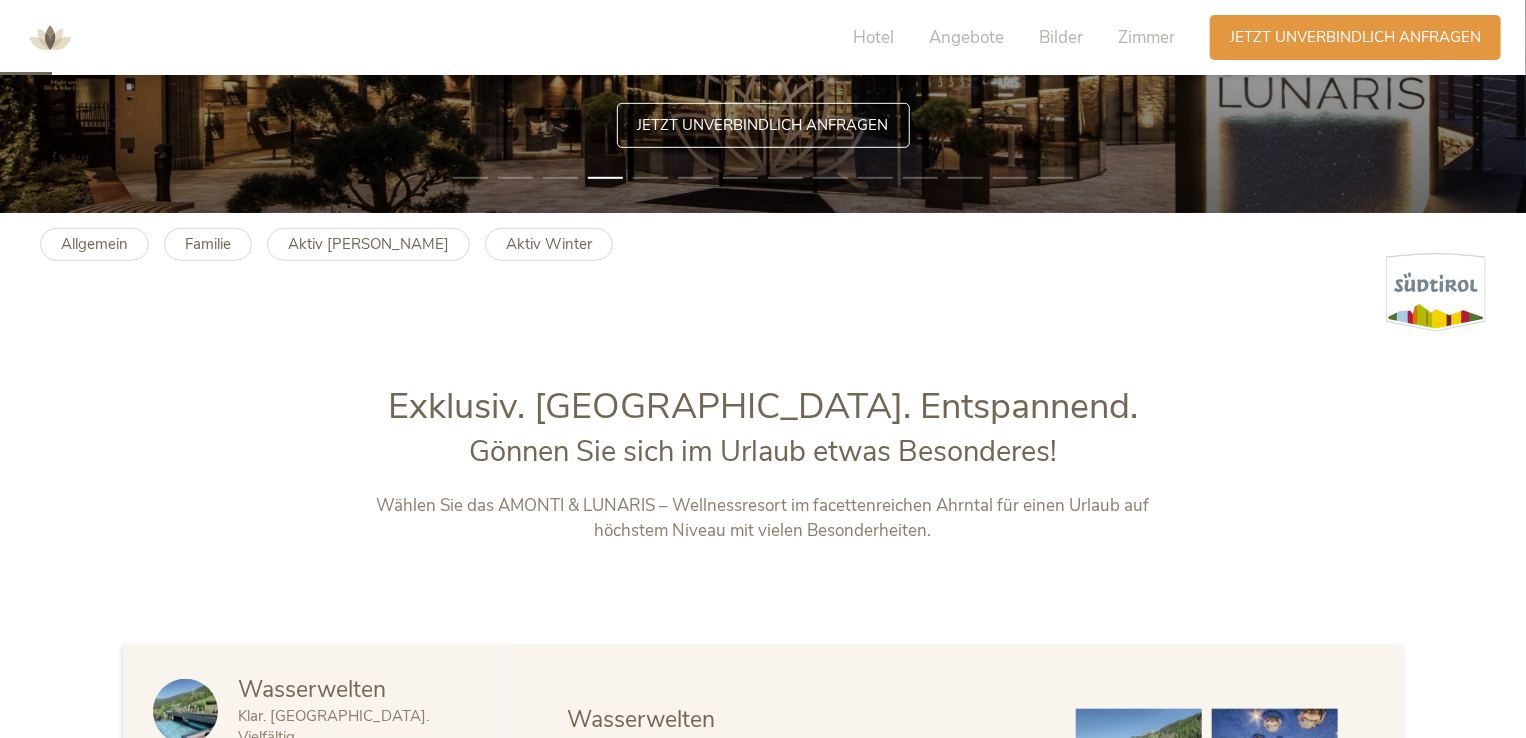 scroll, scrollTop: 200, scrollLeft: 0, axis: vertical 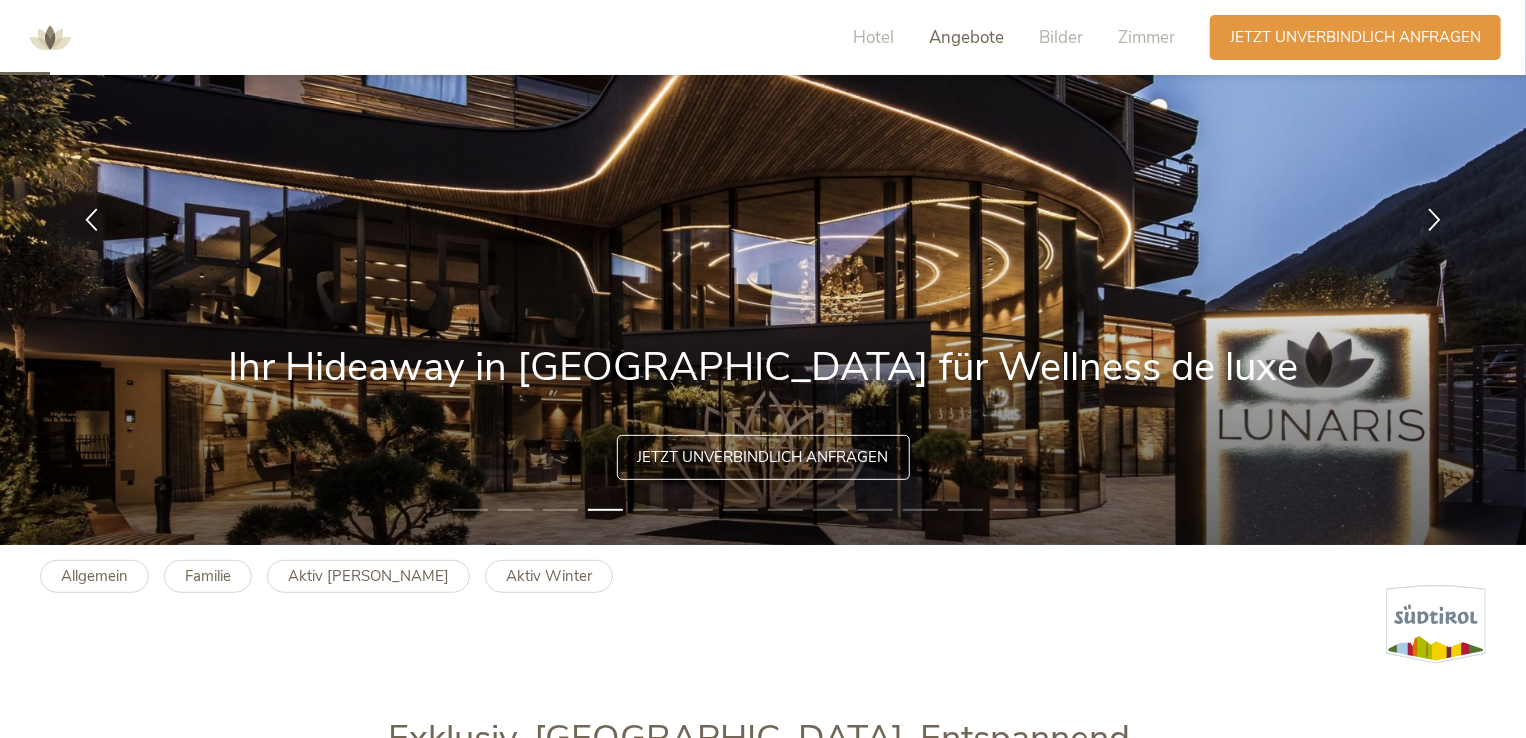 click on "Angebote" at bounding box center (966, 37) 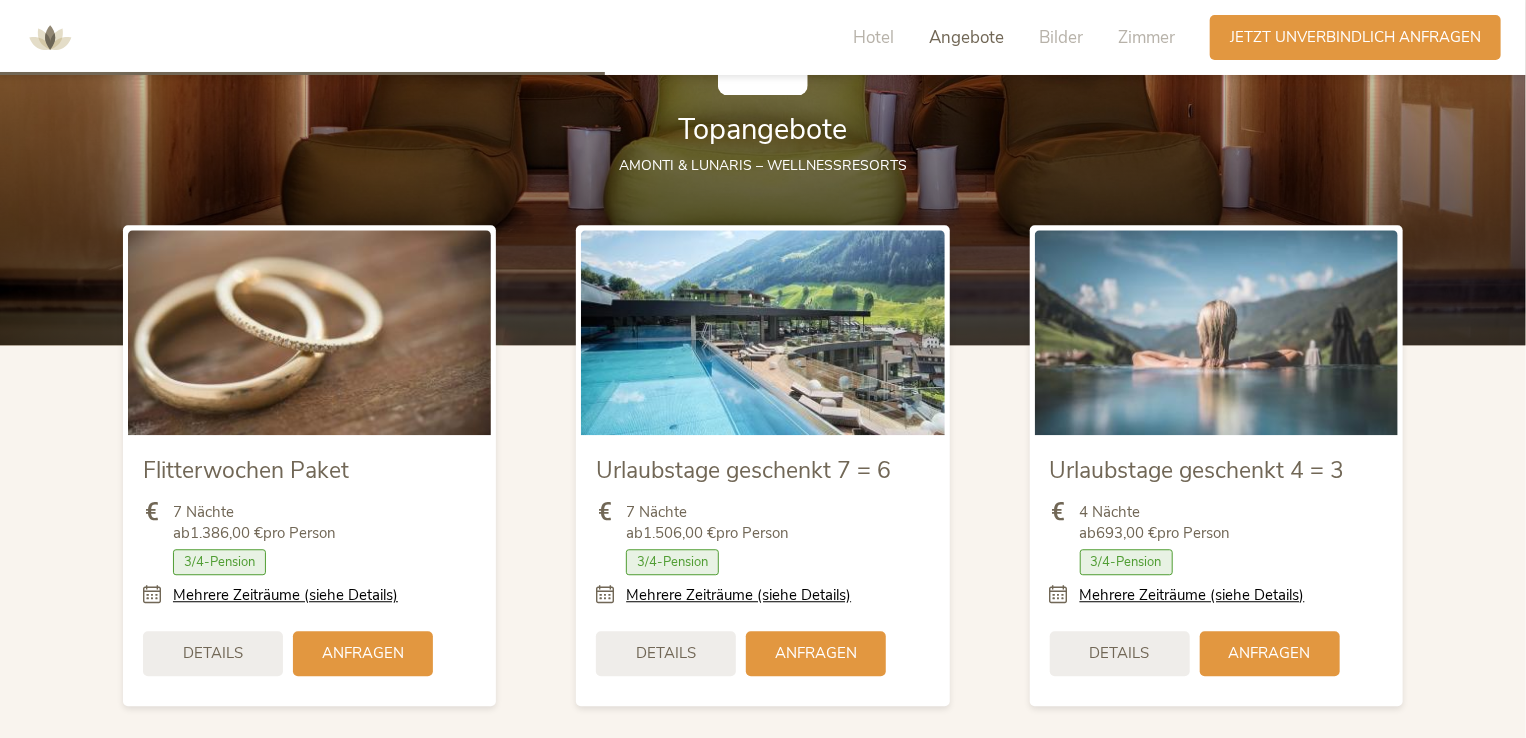 scroll, scrollTop: 2436, scrollLeft: 0, axis: vertical 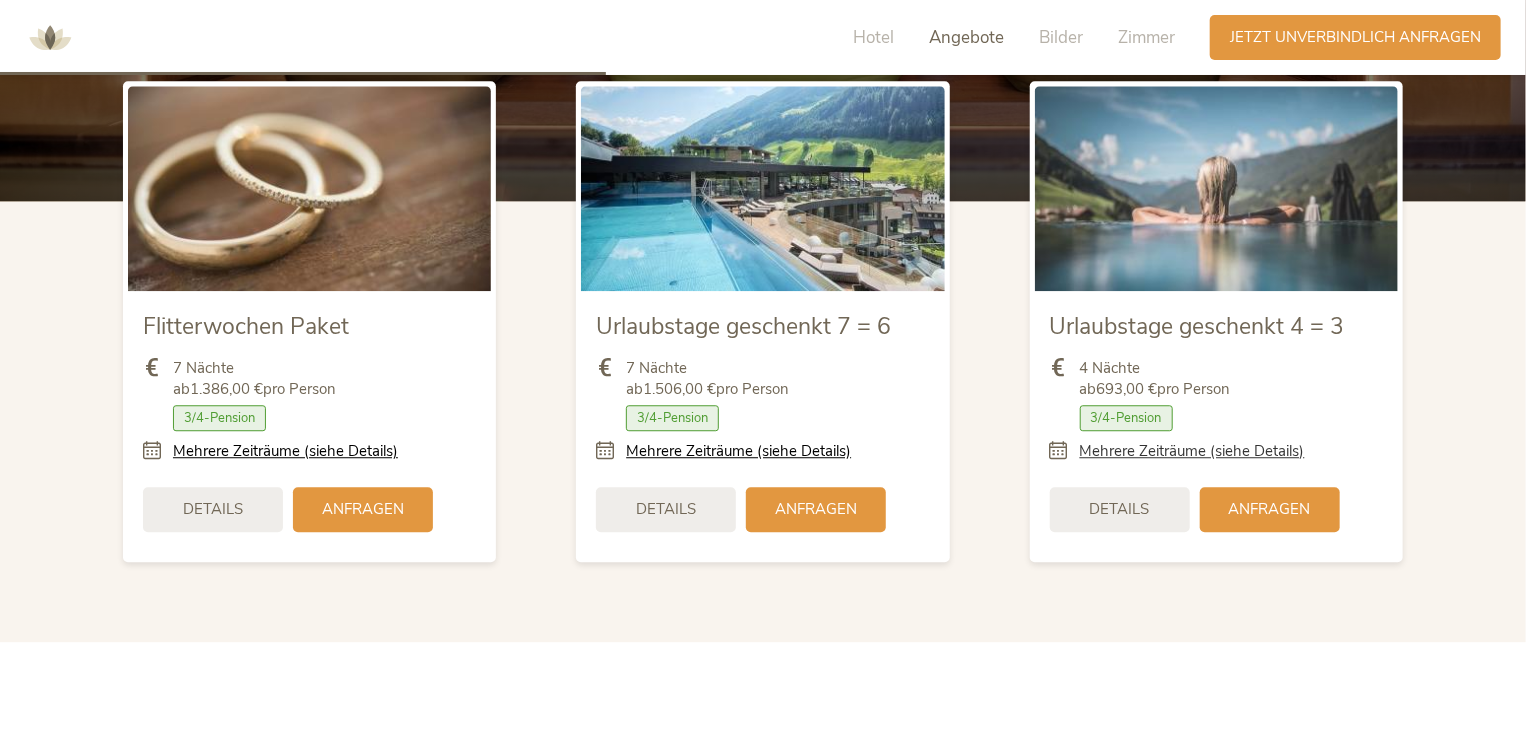 click on "Mehrere Zeiträume (siehe Details)" at bounding box center (1192, 451) 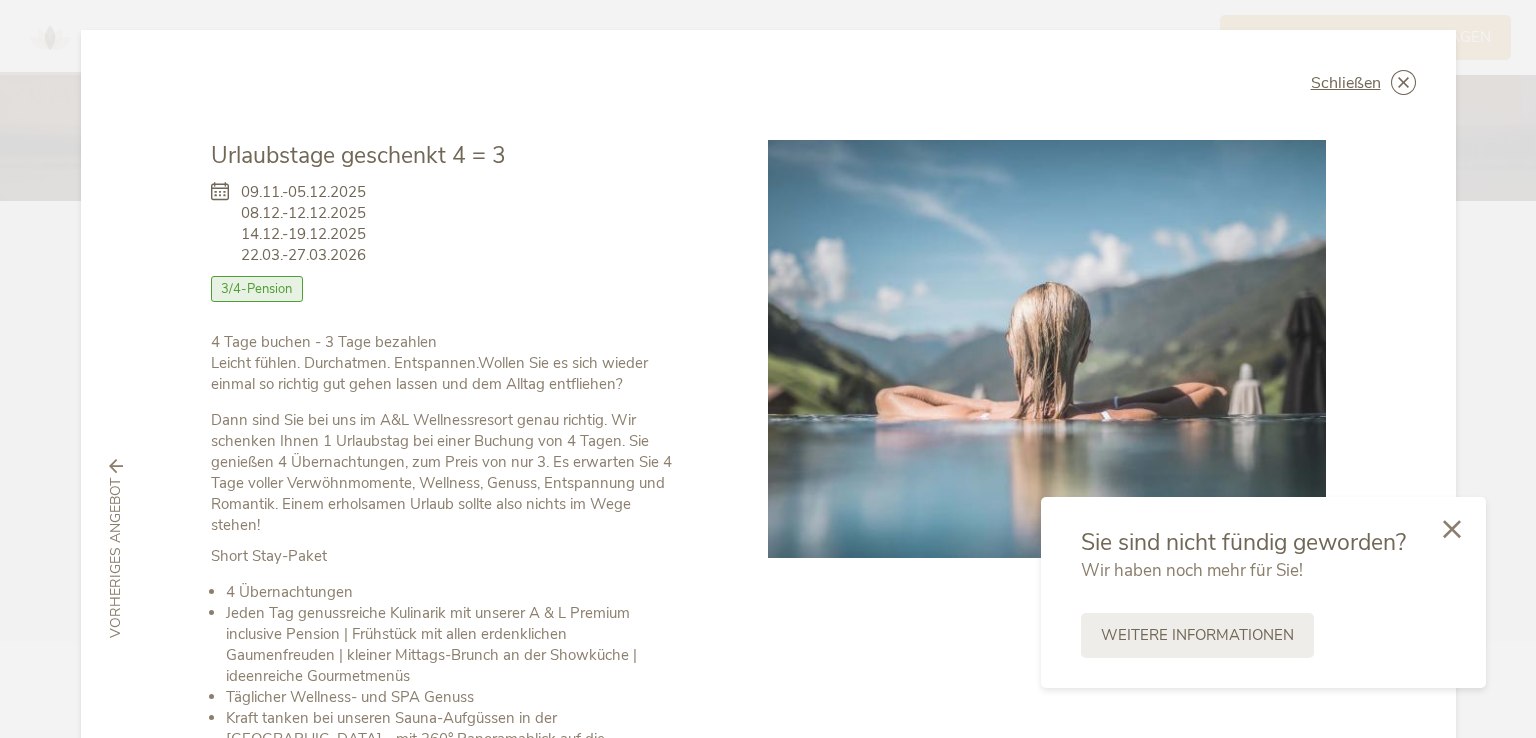 click at bounding box center [1452, 529] 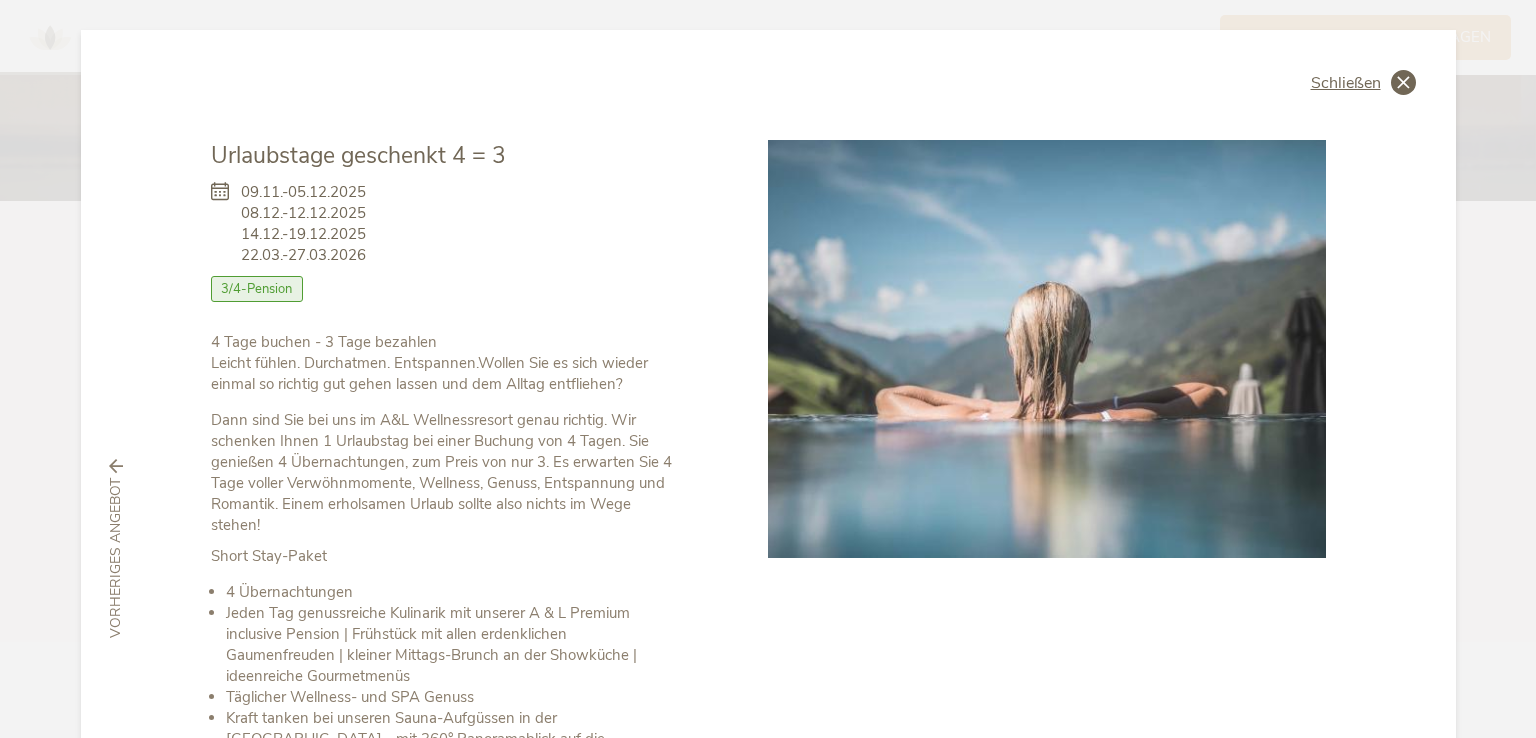 click at bounding box center (1403, 82) 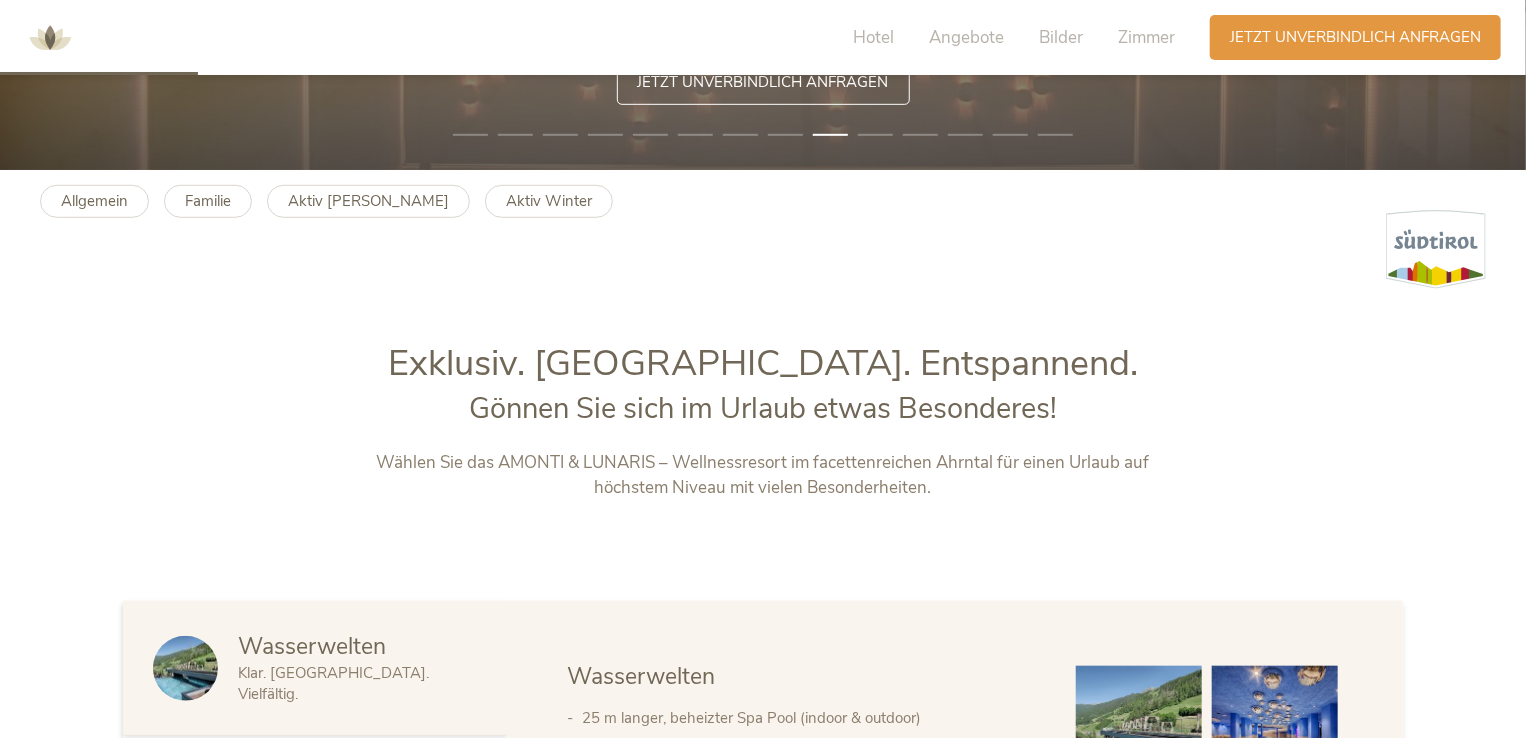 scroll, scrollTop: 0, scrollLeft: 0, axis: both 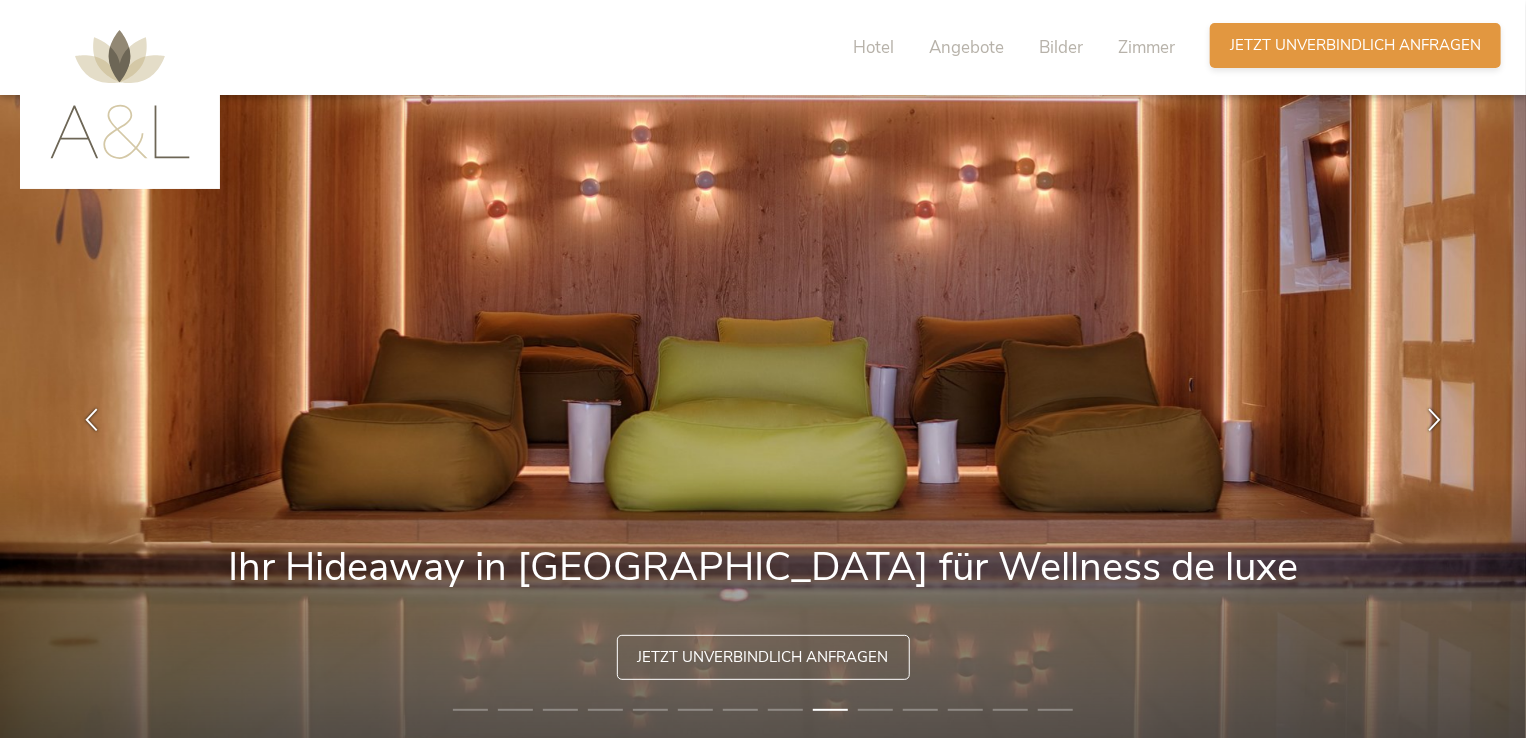 click on "Jetzt unverbindlich anfragen" at bounding box center [1355, 45] 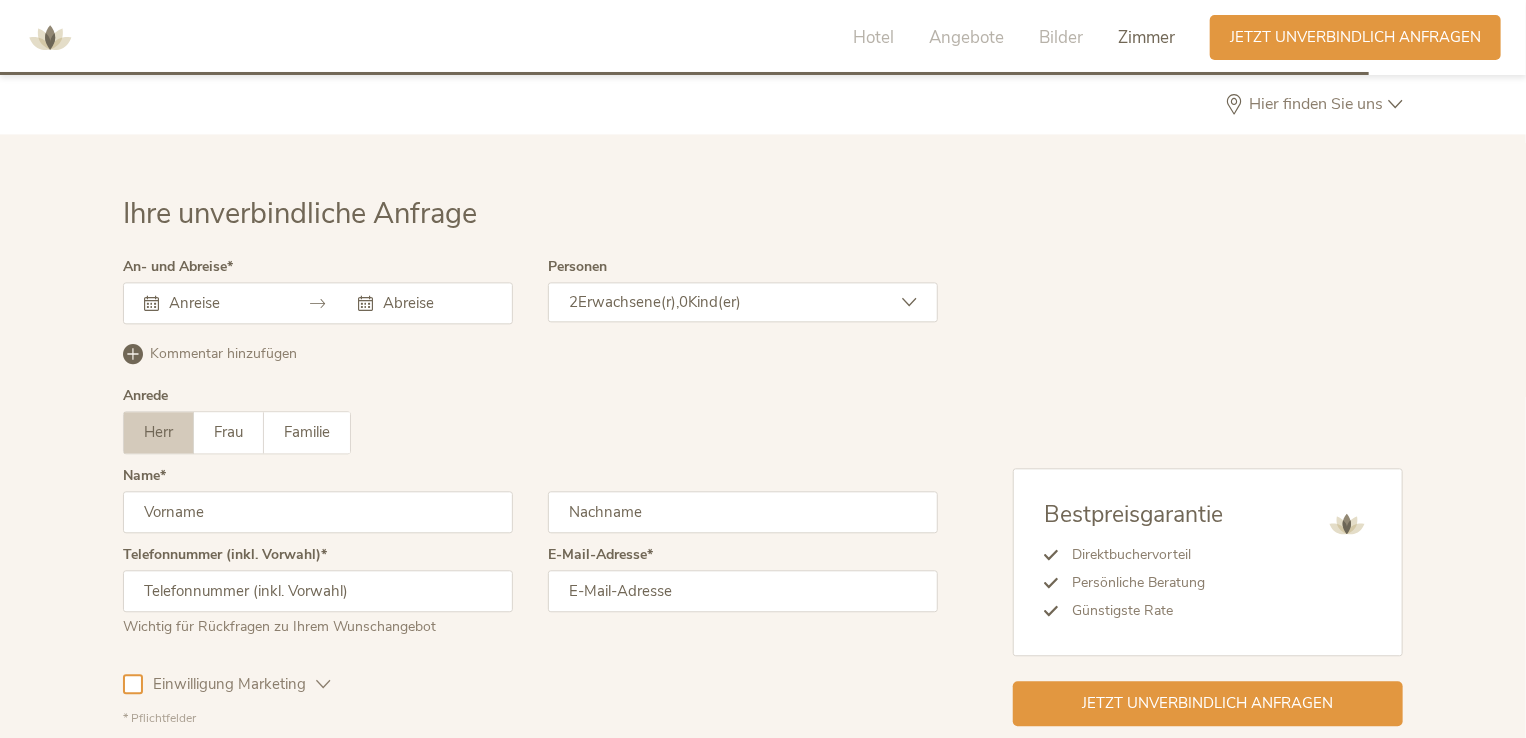 scroll, scrollTop: 6046, scrollLeft: 0, axis: vertical 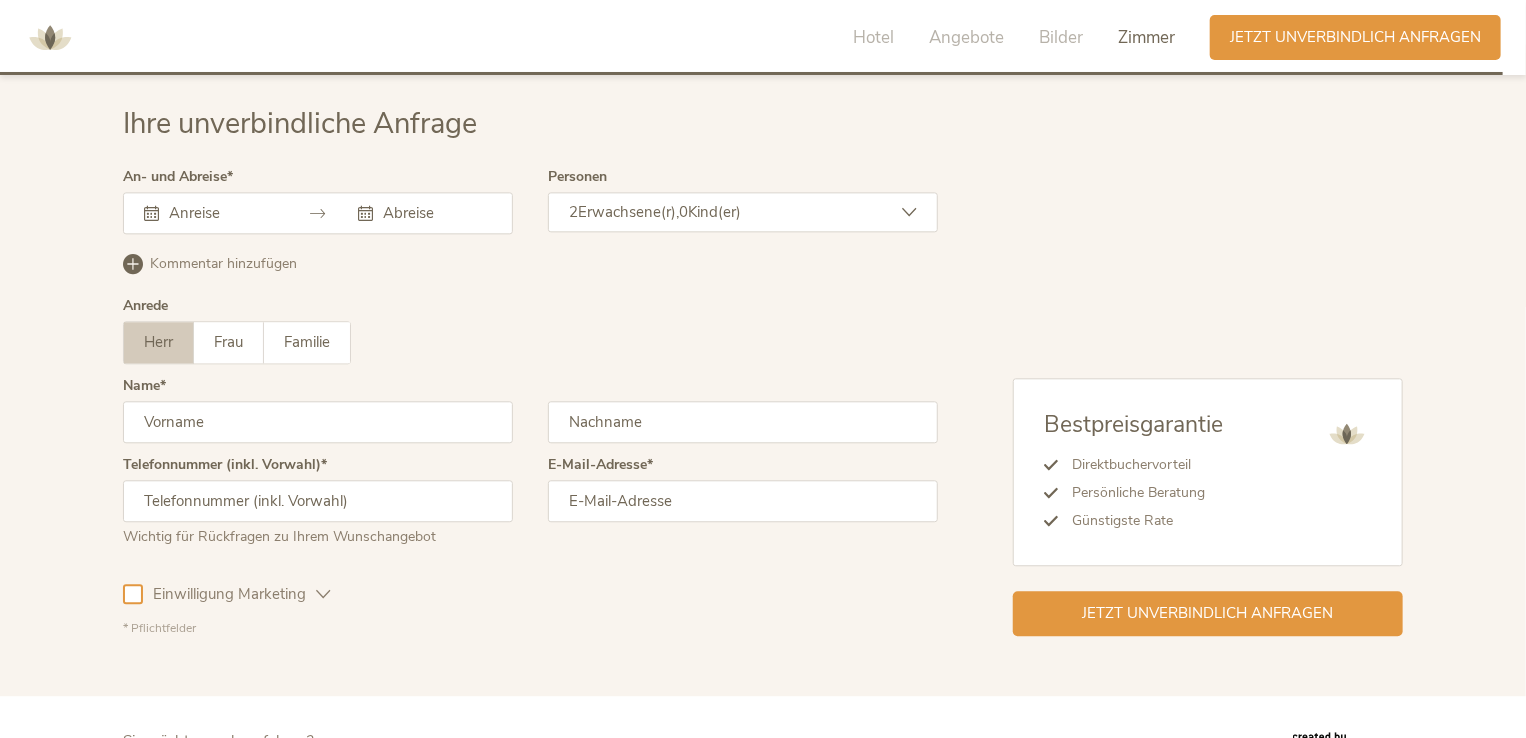 click at bounding box center [318, 213] 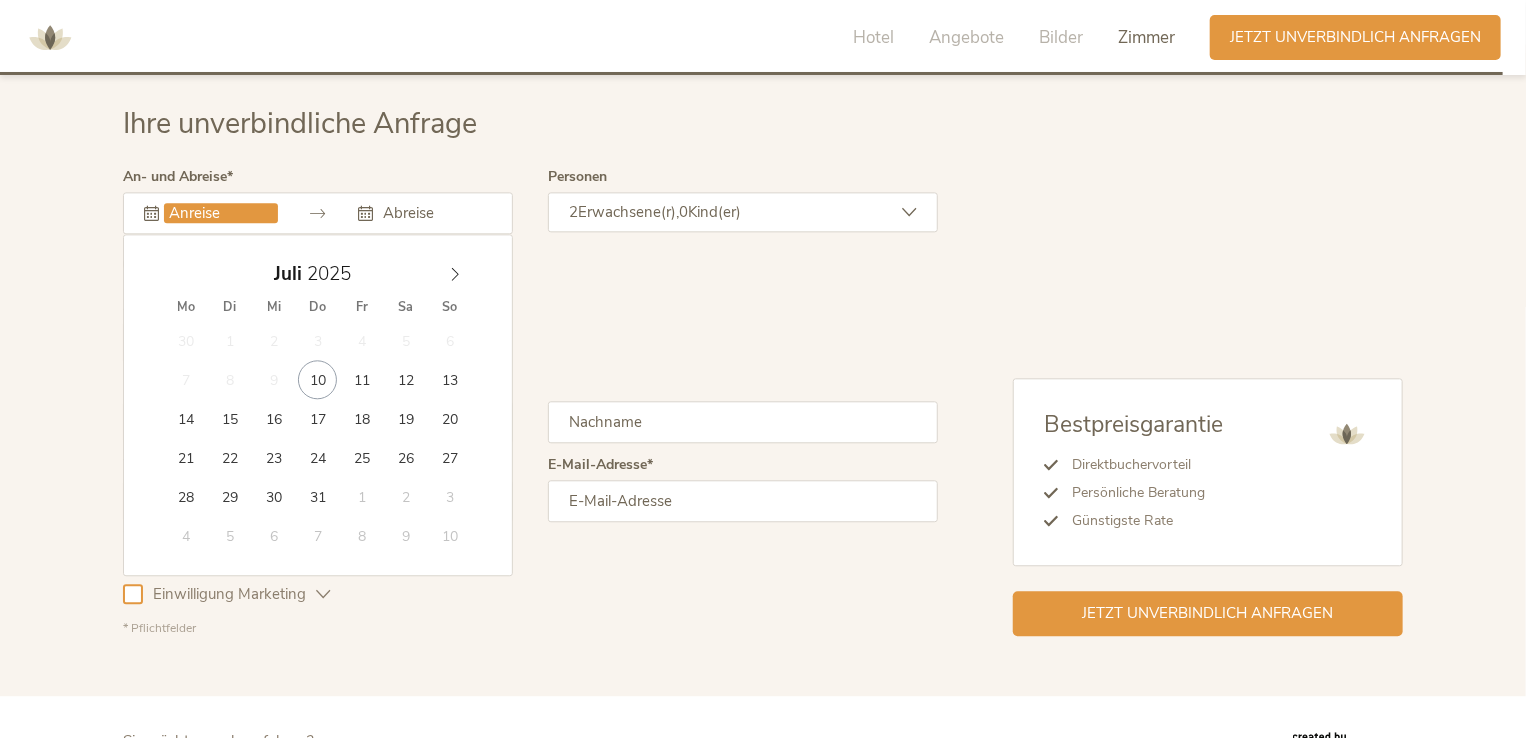 click at bounding box center (221, 213) 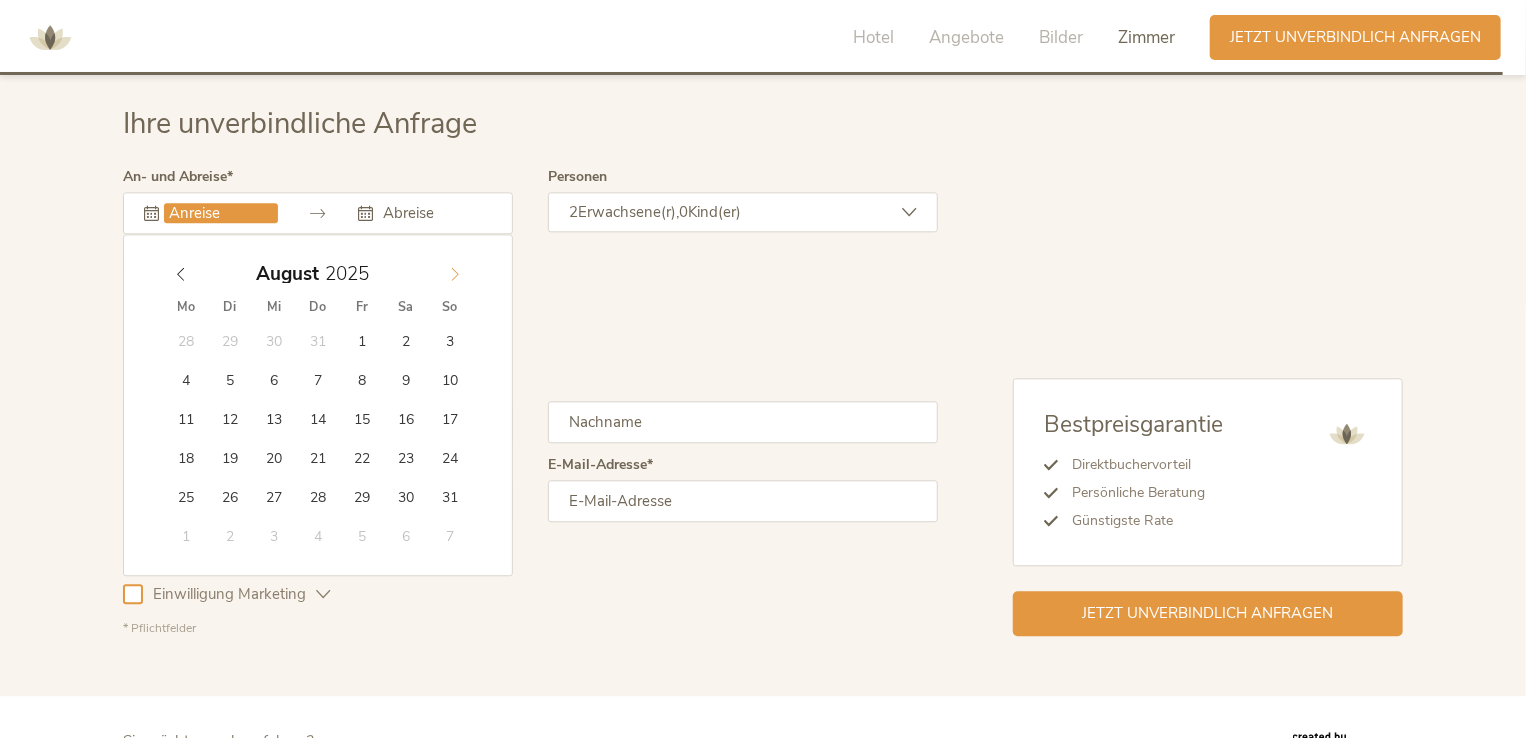 click at bounding box center [455, 269] 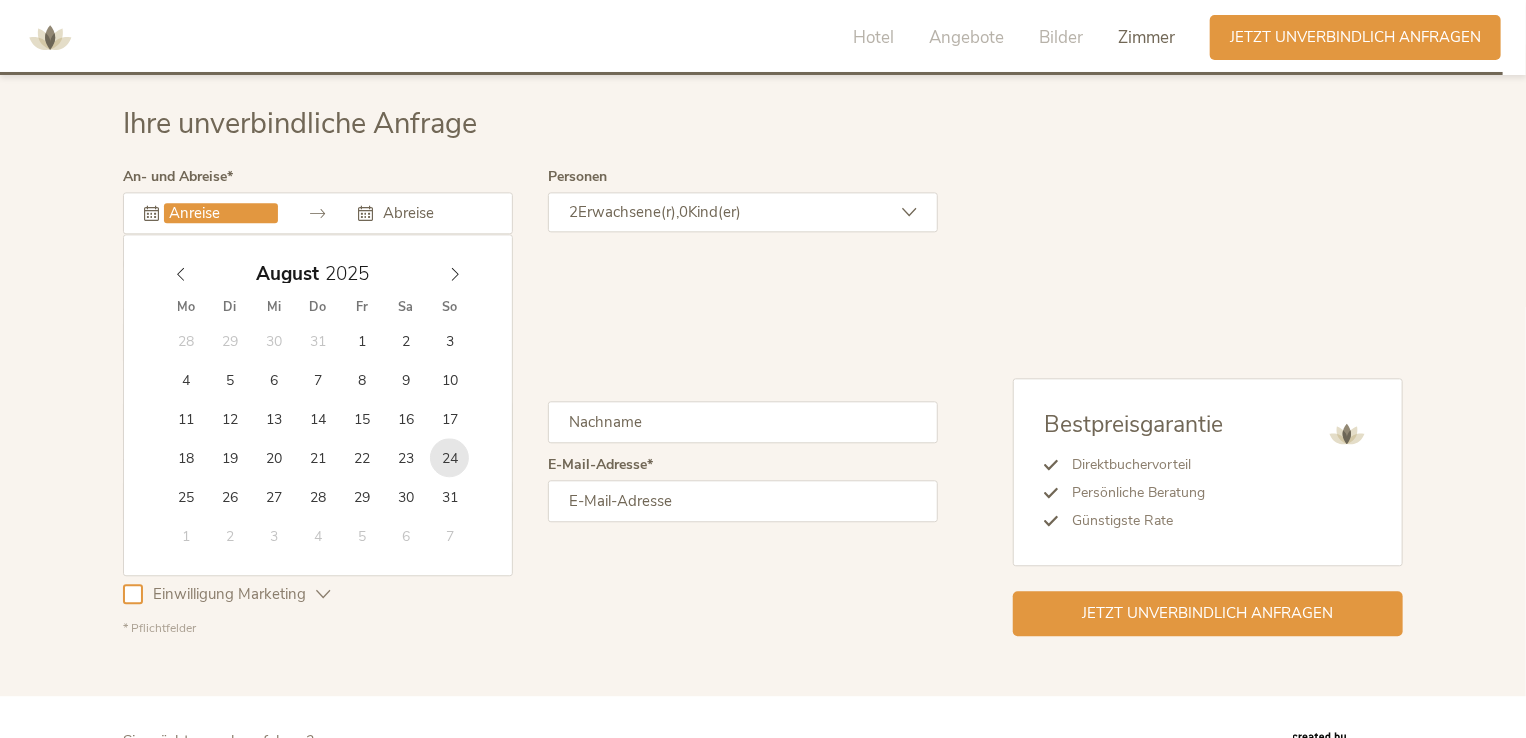 type on "[DATE]" 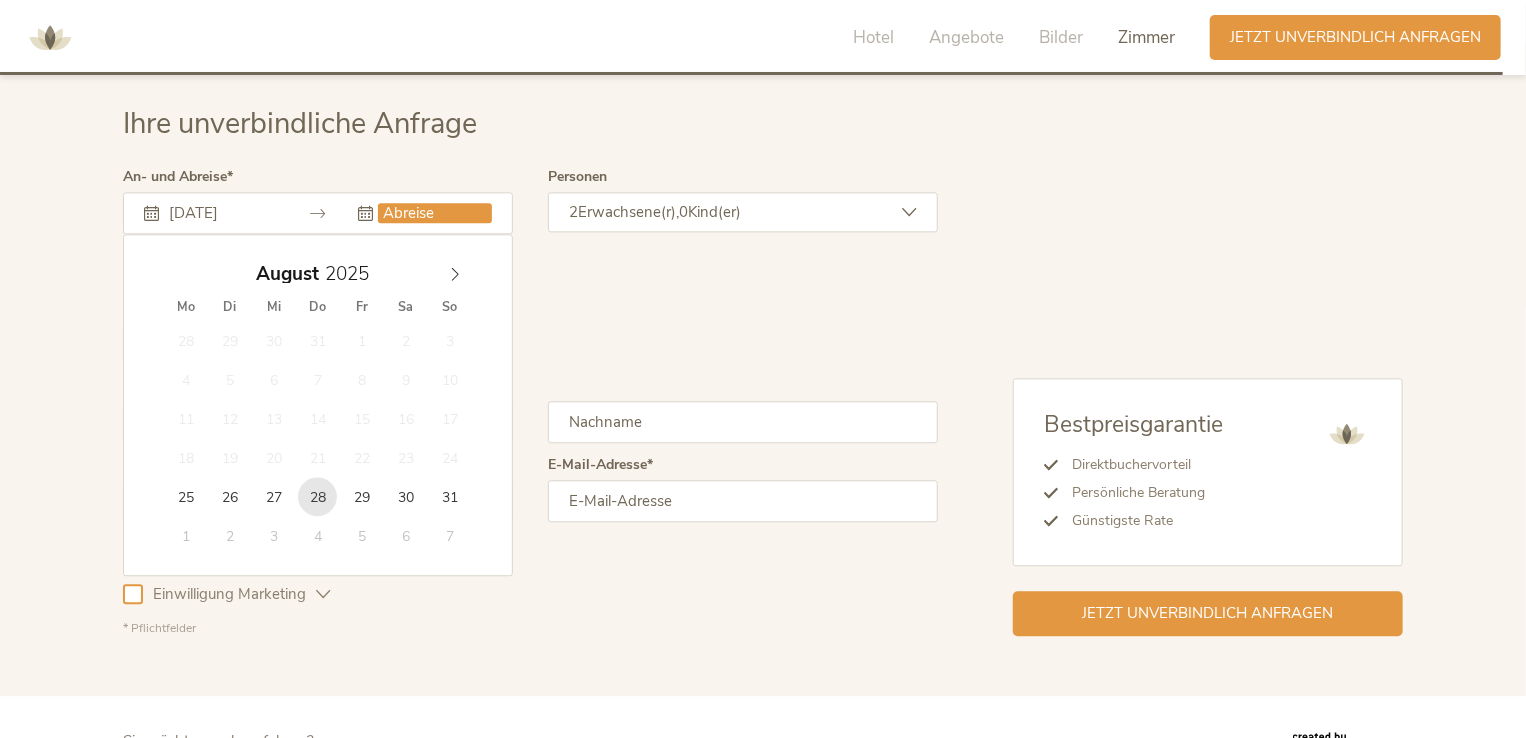 type on "[DATE]" 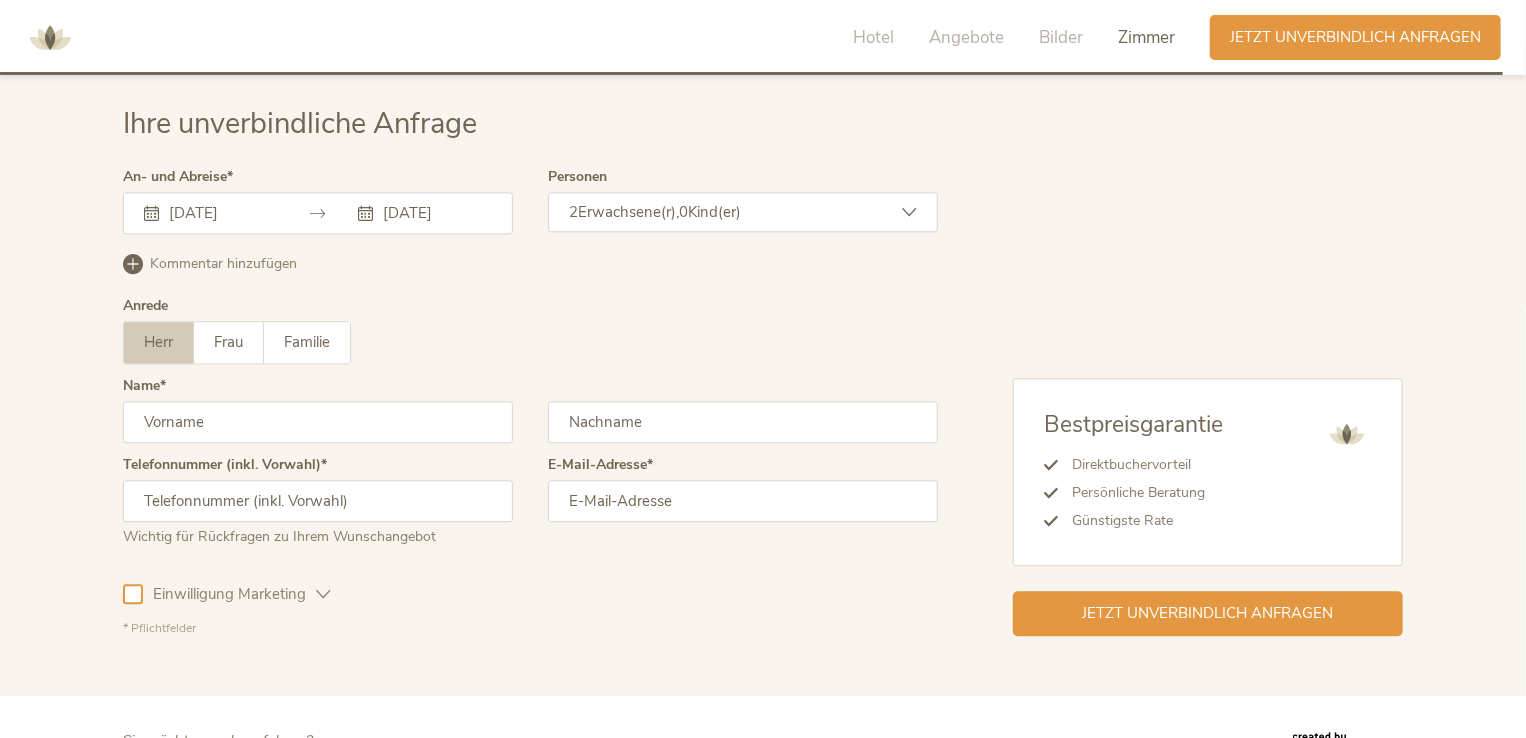 click on "Herr" at bounding box center (158, 342) 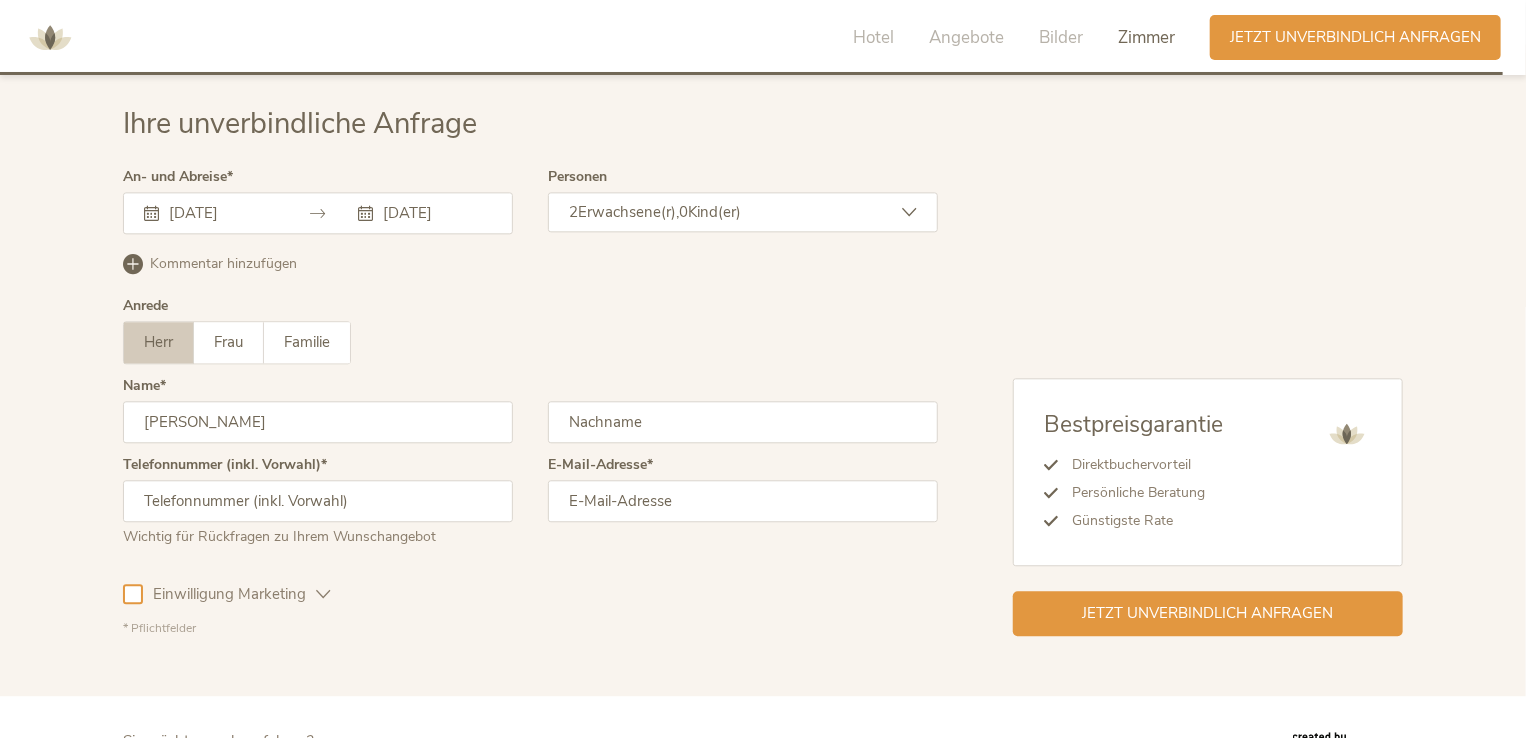 type on "[PERSON_NAME]" 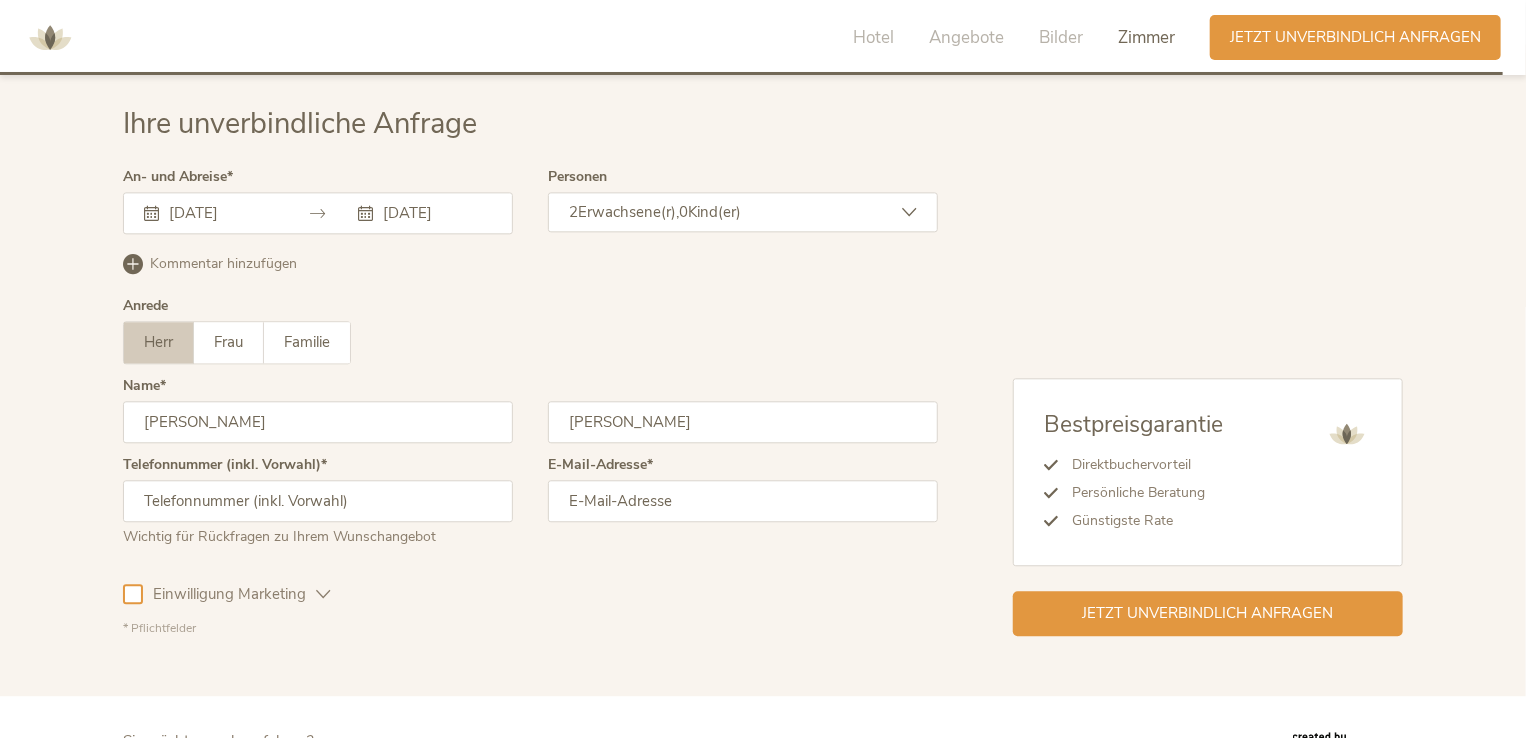 type on "017621208611" 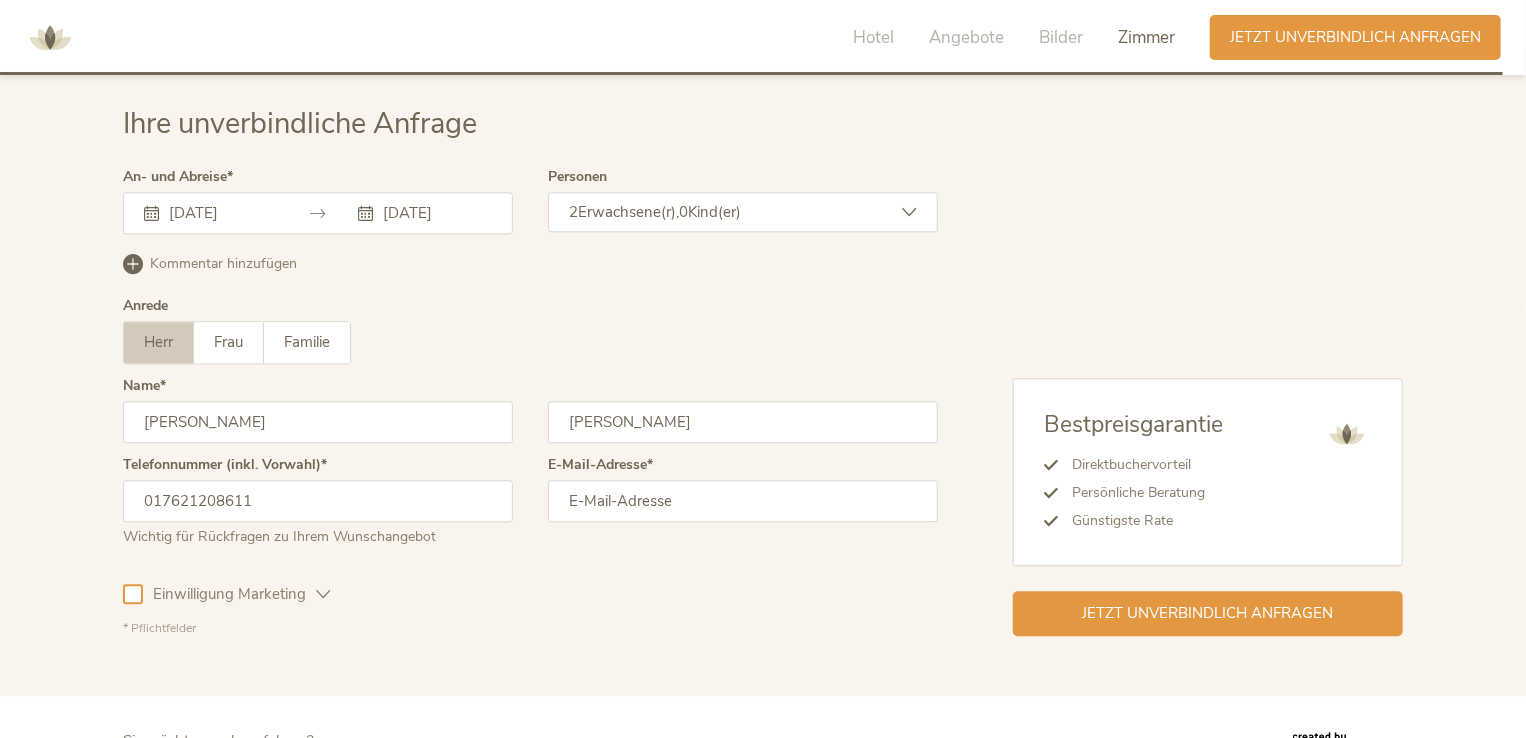 type on "[PERSON_NAME][EMAIL_ADDRESS][PERSON_NAME][DOMAIN_NAME]" 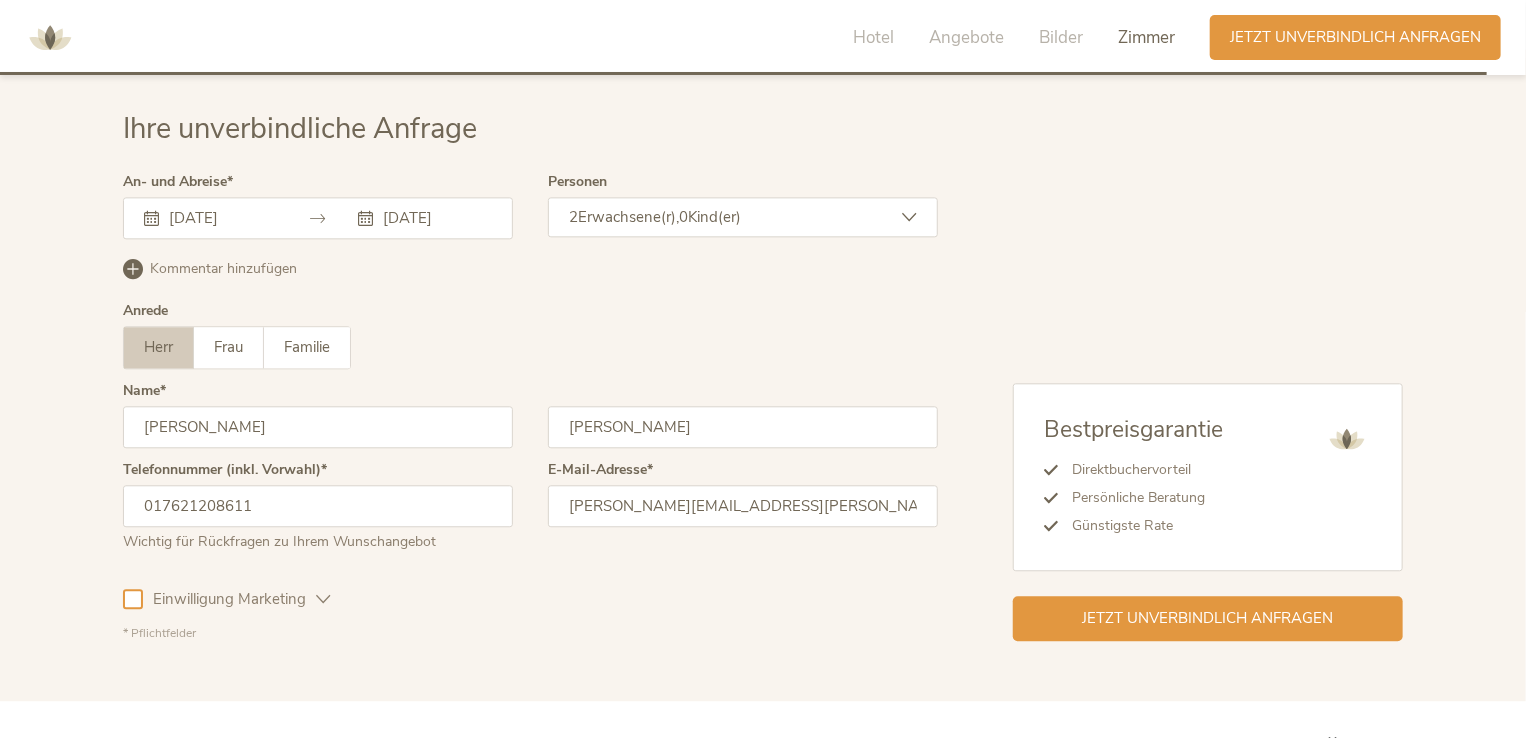 scroll, scrollTop: 5940, scrollLeft: 0, axis: vertical 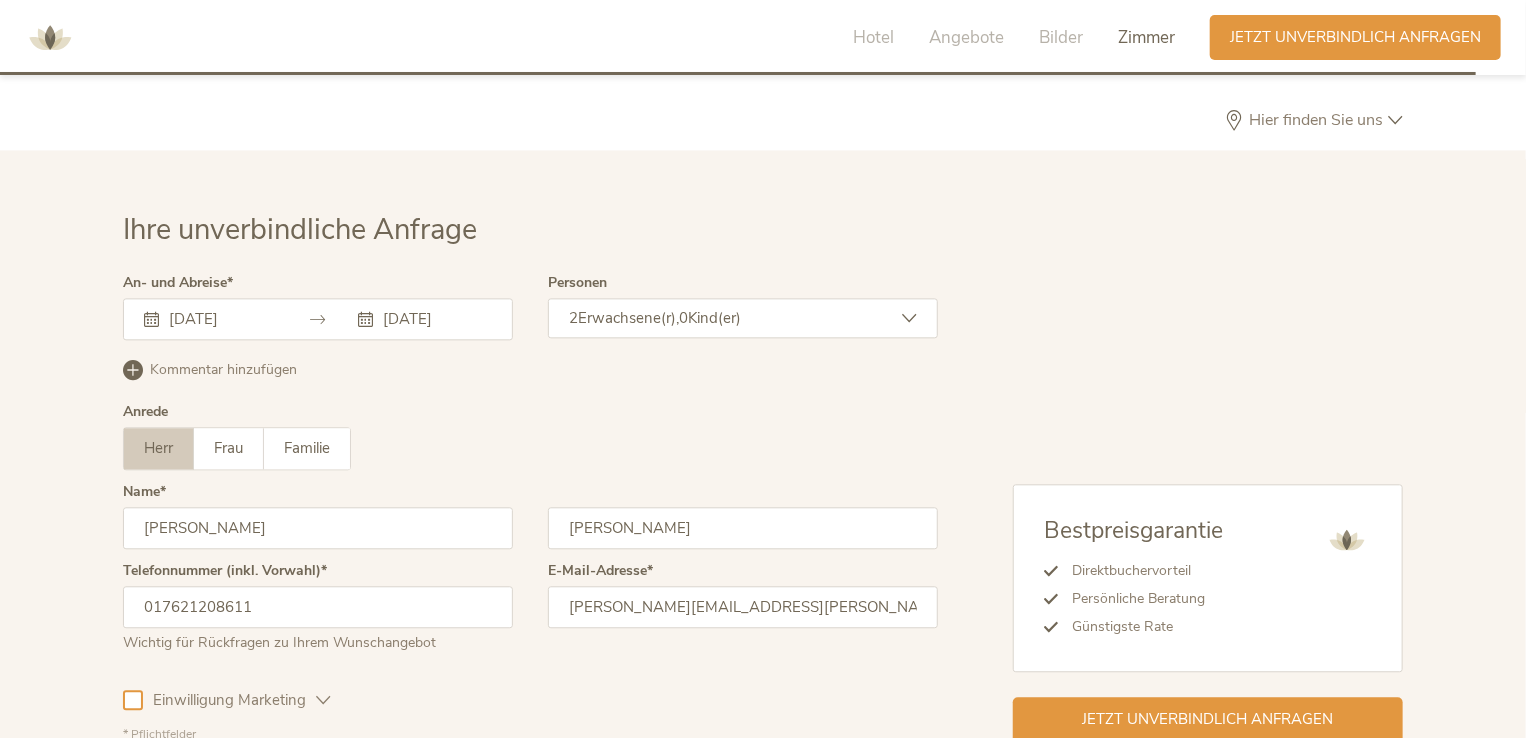 click on "2  Erwachsene(r),  0  Kind(er)" at bounding box center [743, 318] 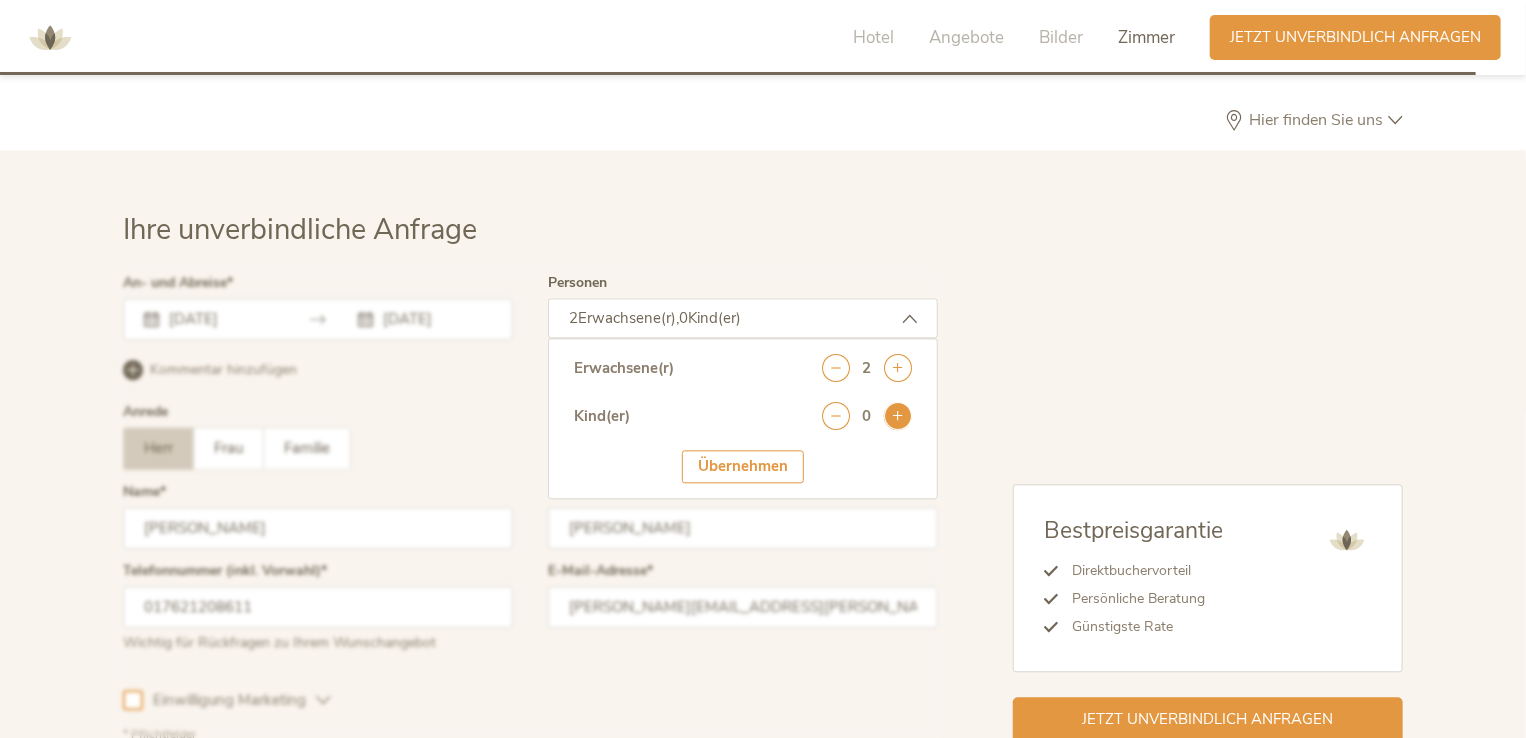 click at bounding box center [898, 416] 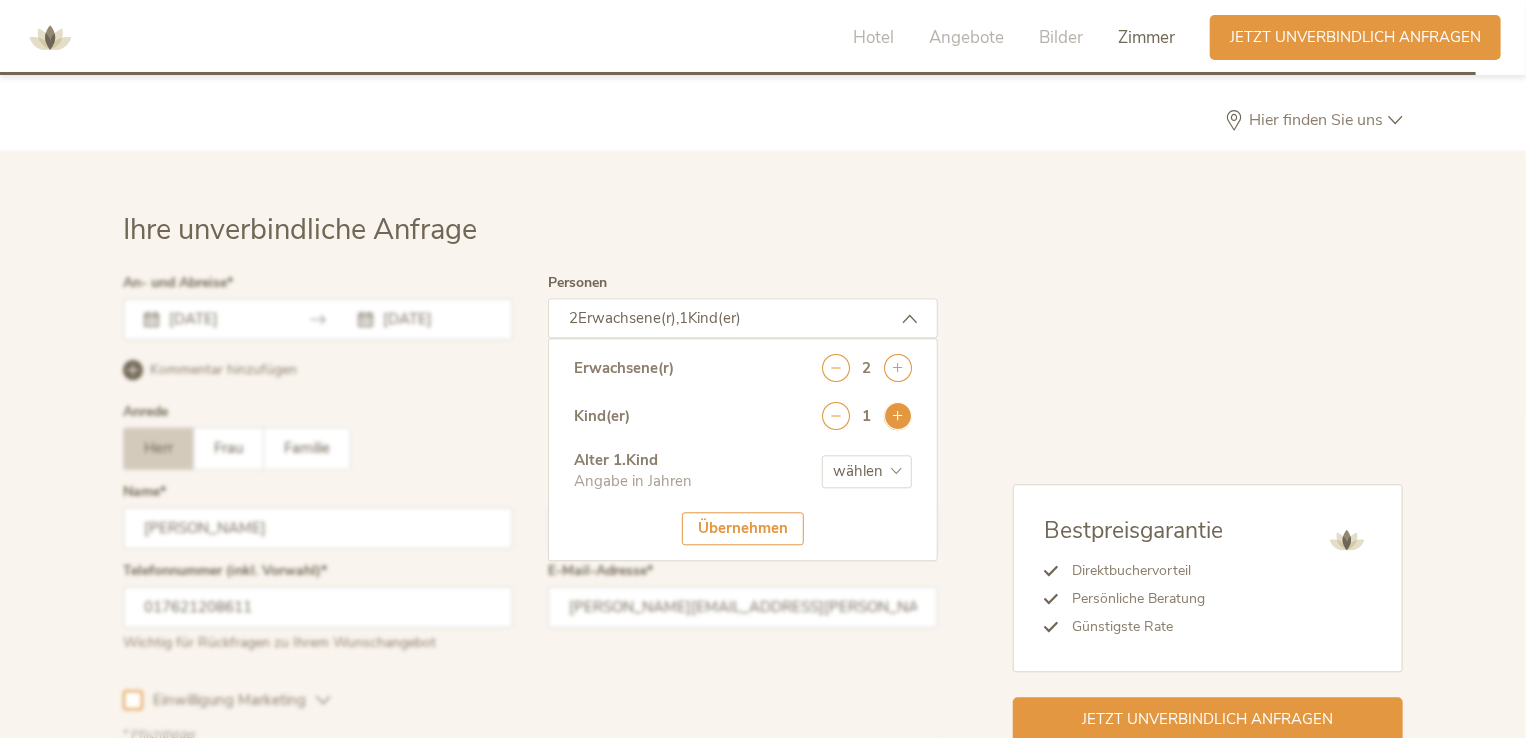 click at bounding box center [898, 416] 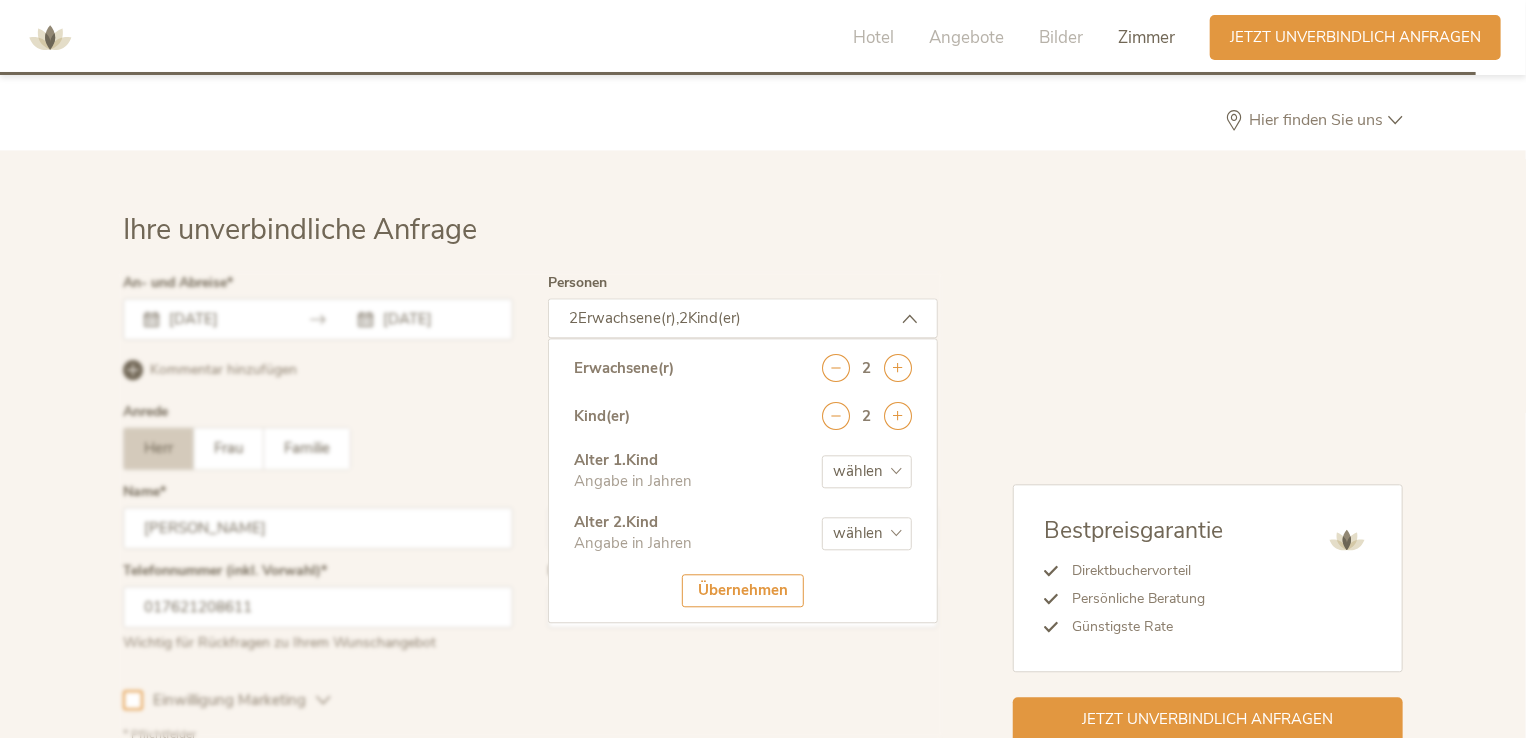 click on "wählen   0 1 2 3 4 5 6 7 8 9 10 11 12 13 14 15 16 17" at bounding box center [867, 471] 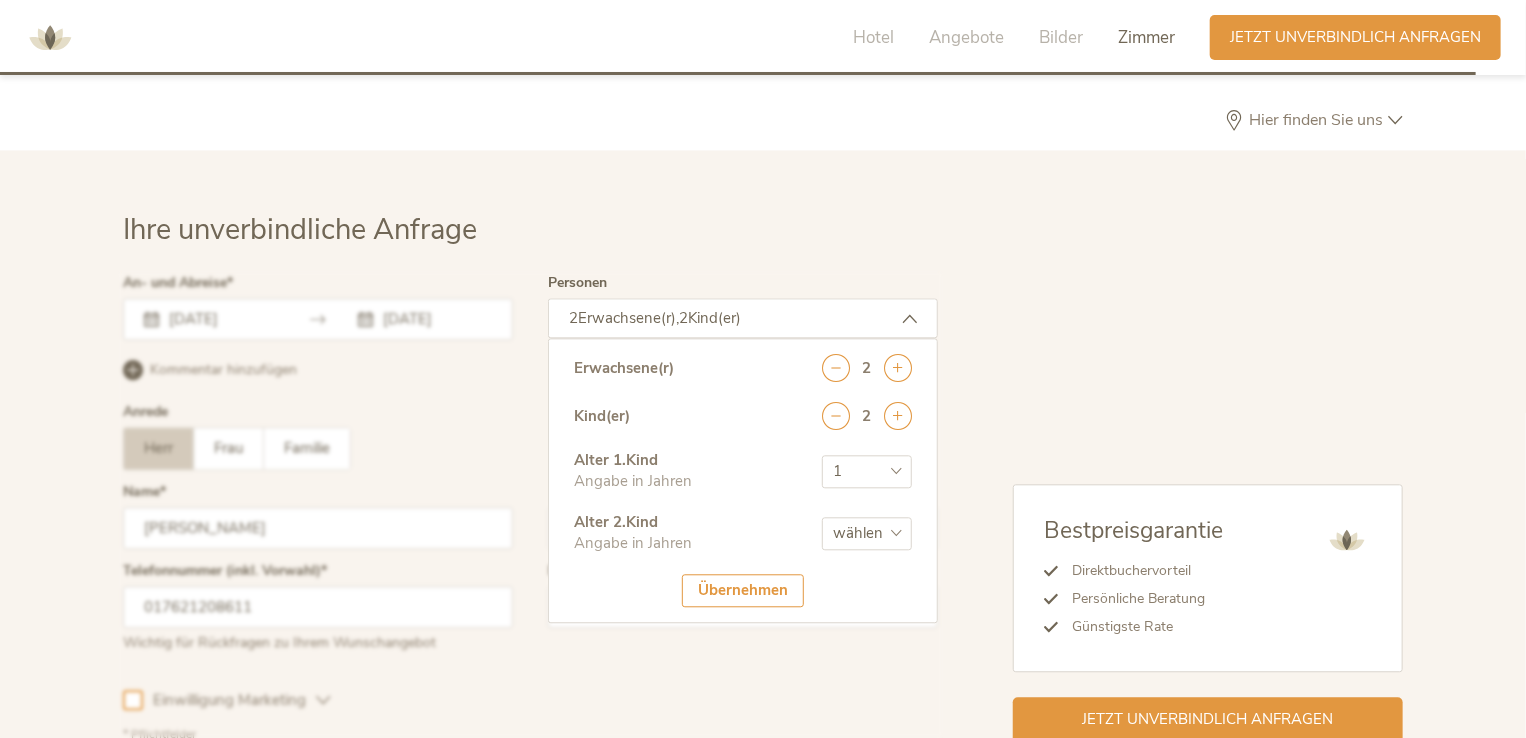 click on "wählen   0 1 2 3 4 5 6 7 8 9 10 11 12 13 14 15 16 17" at bounding box center [867, 471] 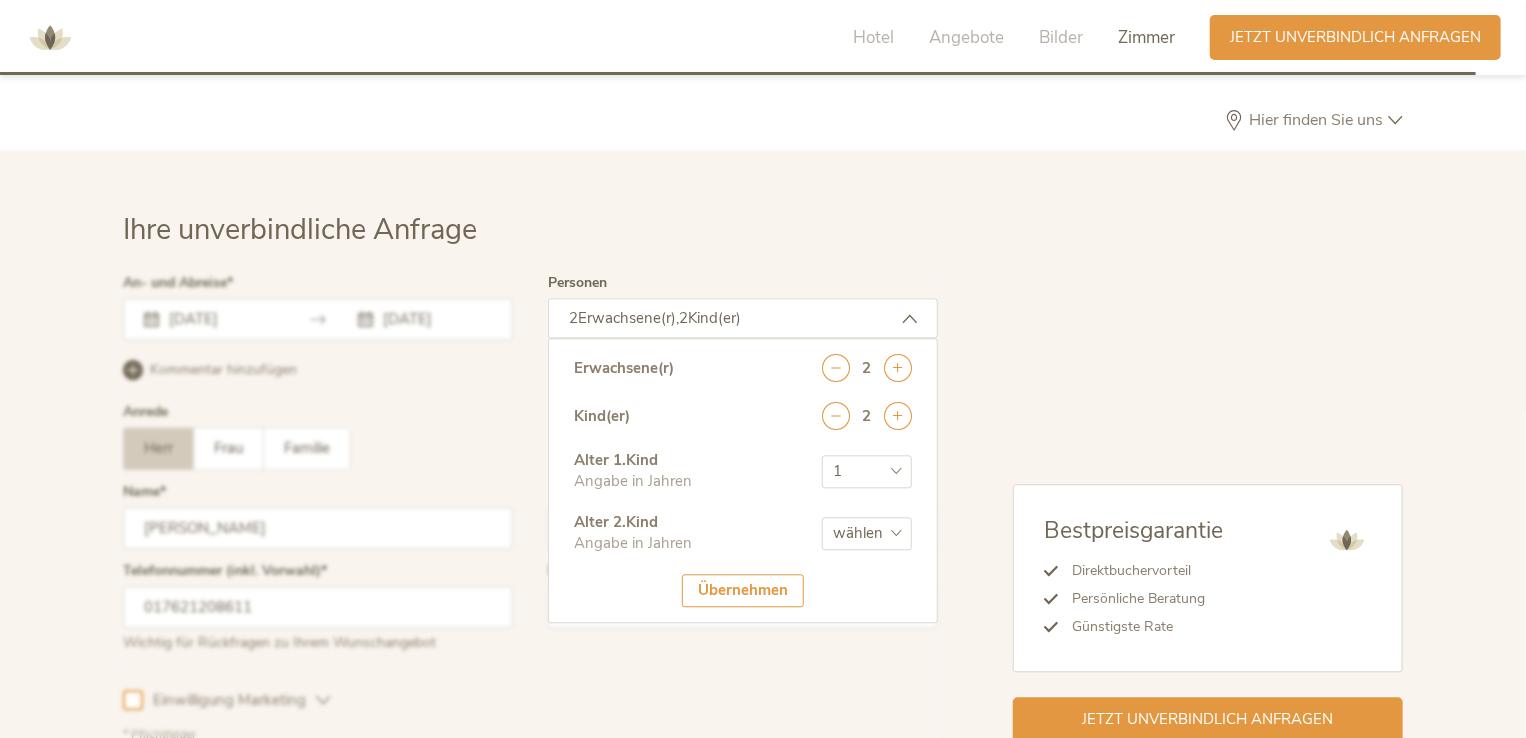 click on "wählen   0 1 2 3 4 5 6 7 8 9 10 11 12 13 14 15 16 17" at bounding box center (867, 533) 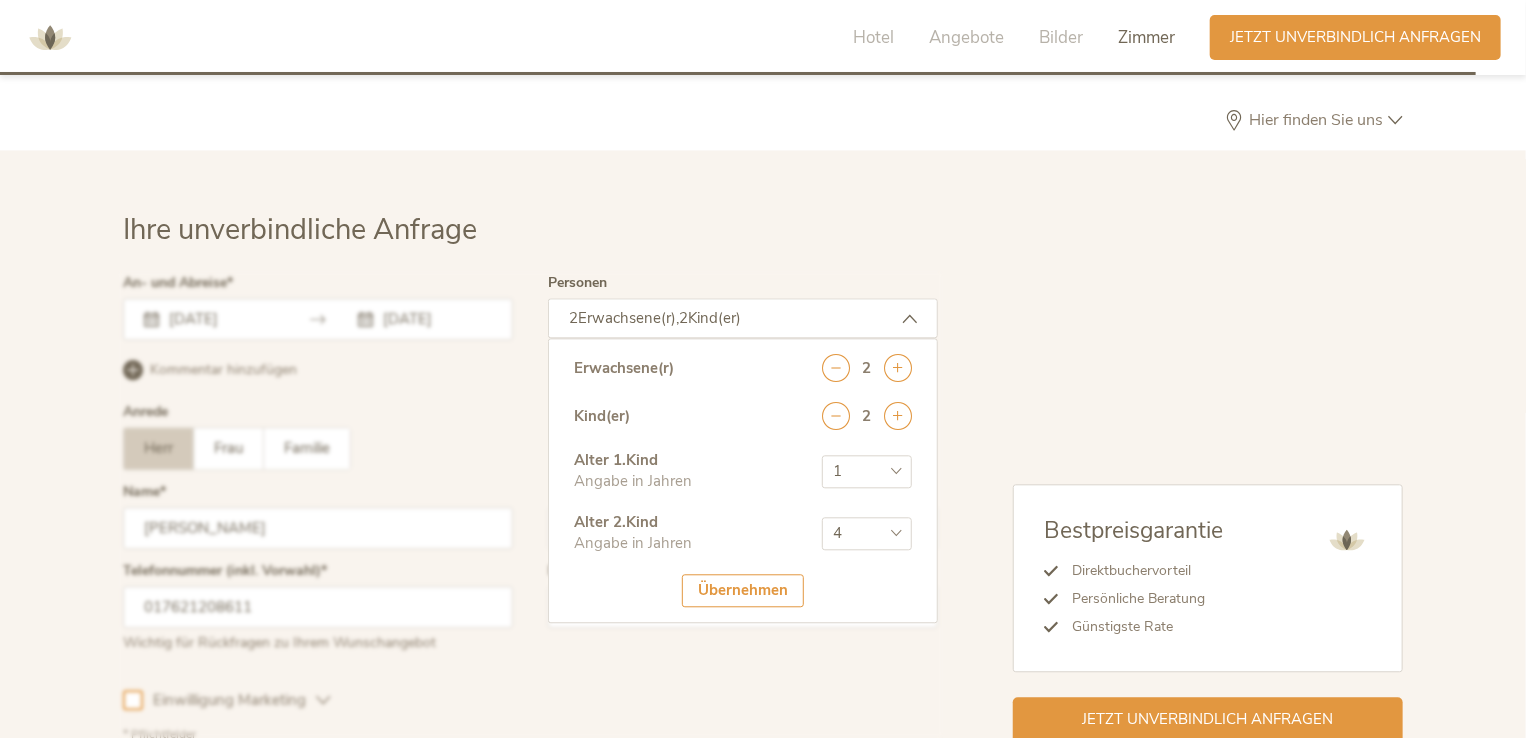 click on "wählen   0 1 2 3 4 5 6 7 8 9 10 11 12 13 14 15 16 17" at bounding box center (867, 533) 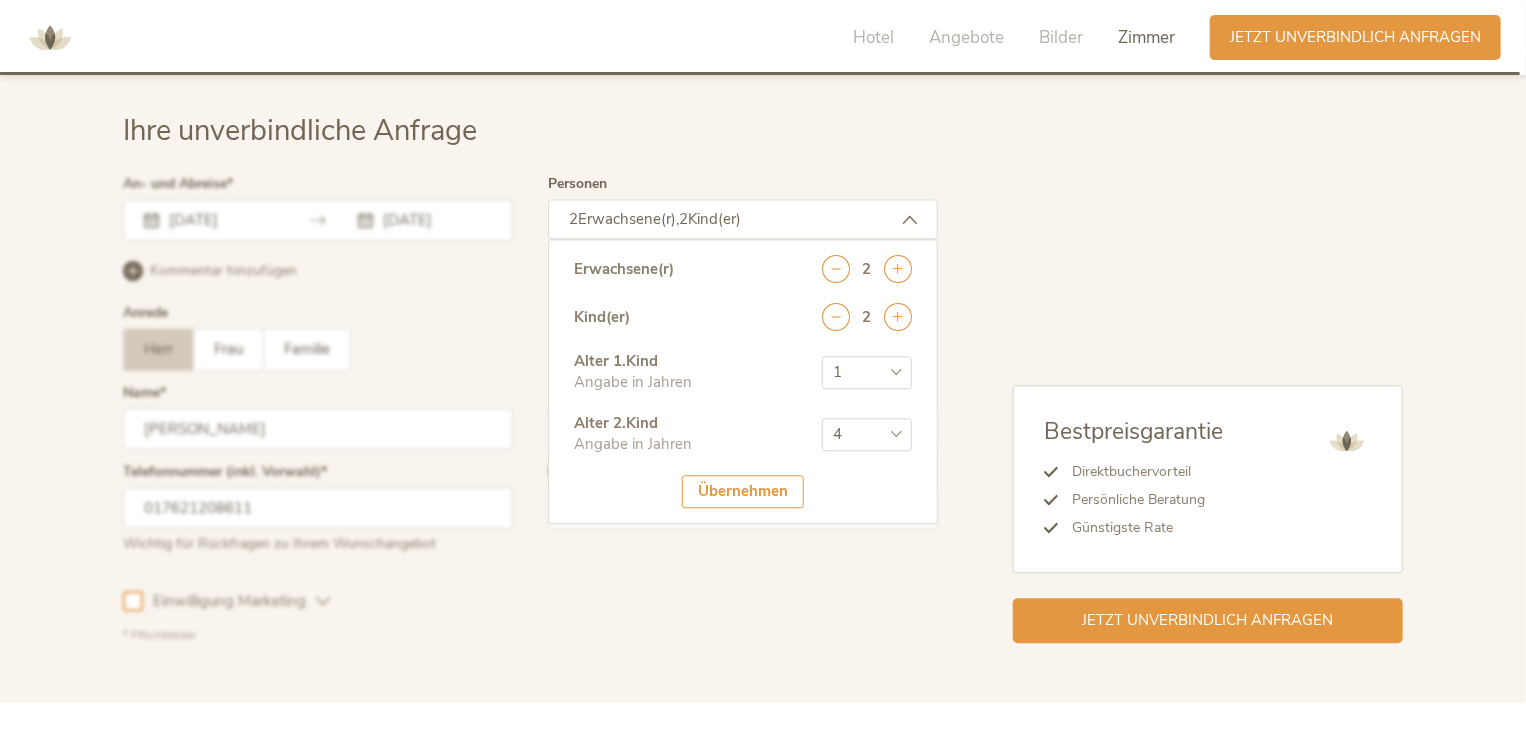 scroll, scrollTop: 6140, scrollLeft: 0, axis: vertical 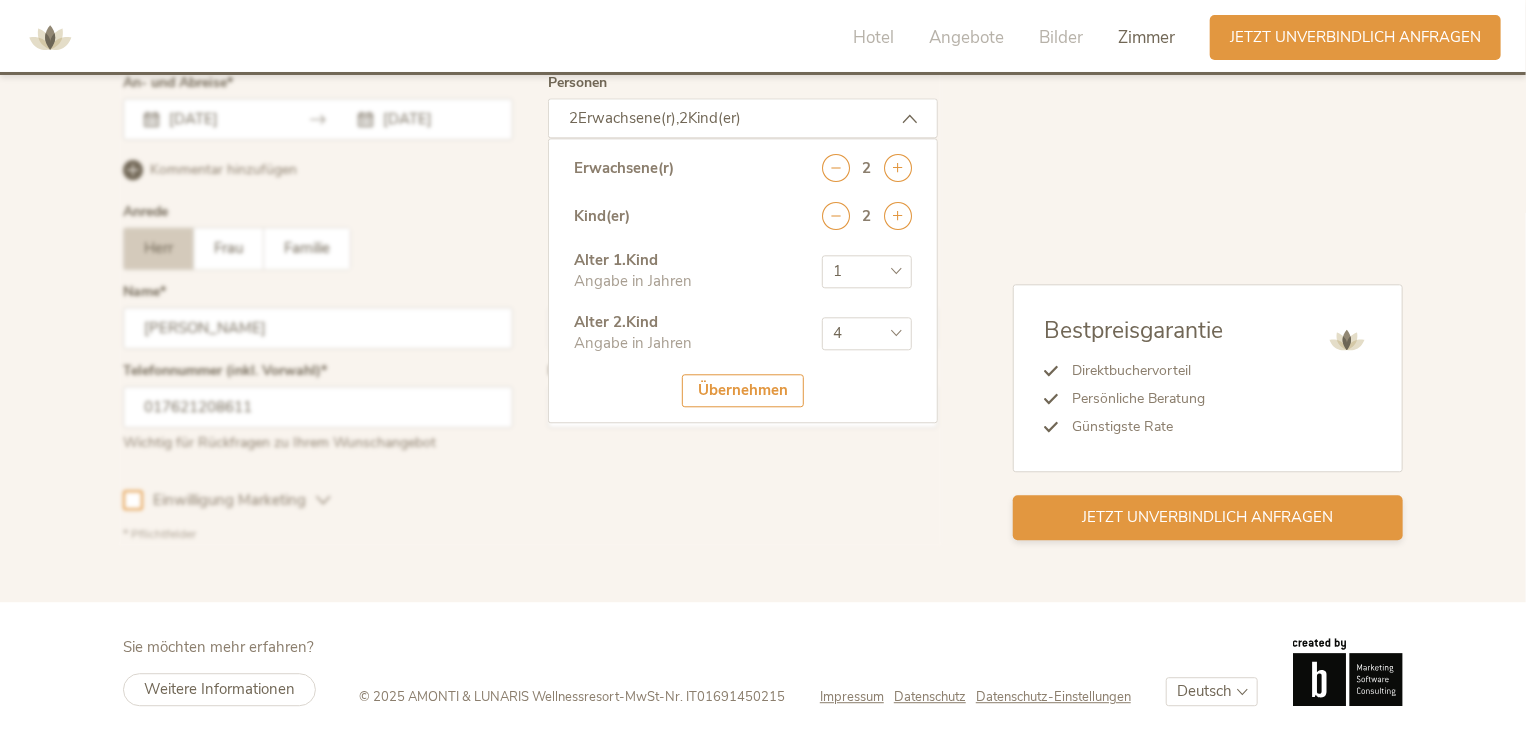 click on "Jetzt unverbindlich anfragen" at bounding box center (1208, 517) 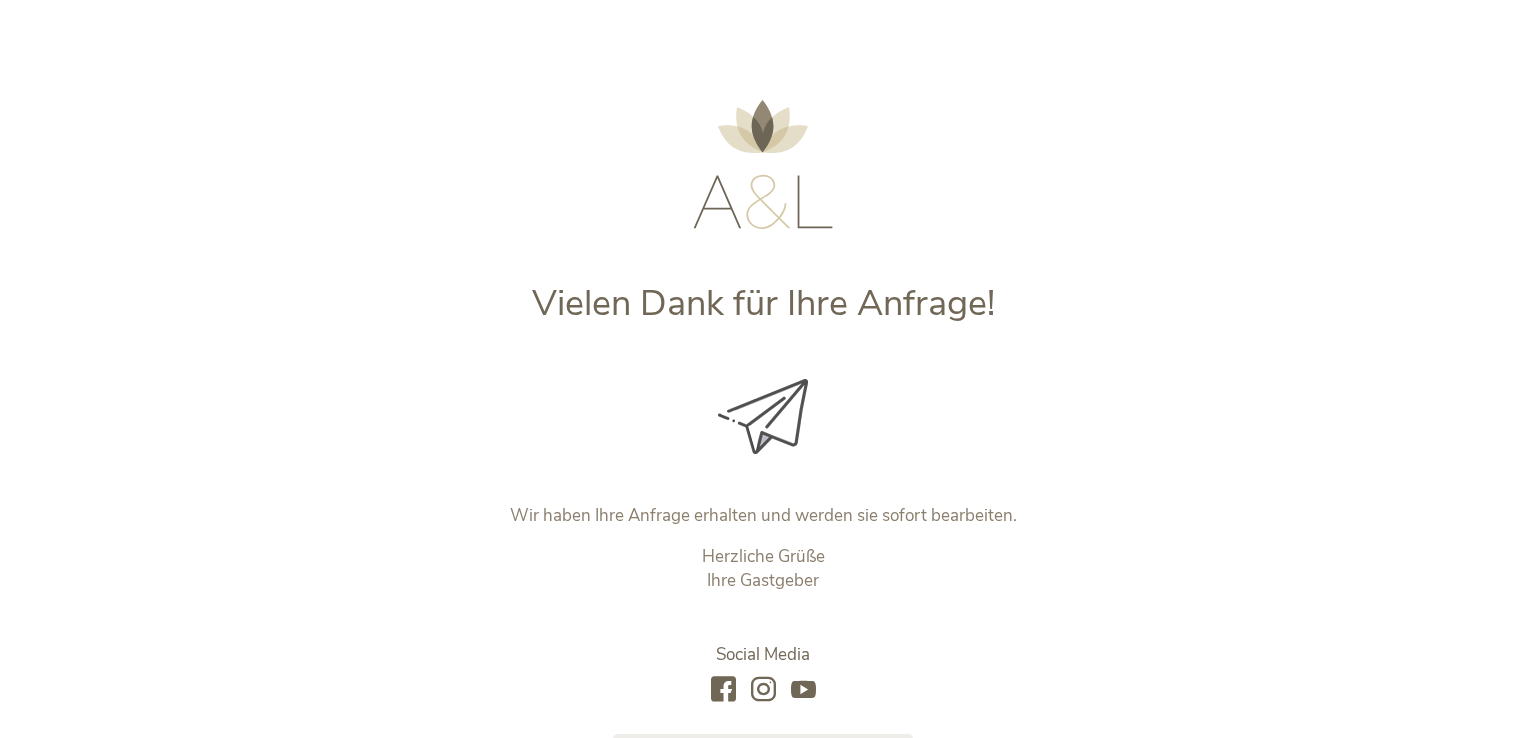 scroll, scrollTop: 0, scrollLeft: 0, axis: both 